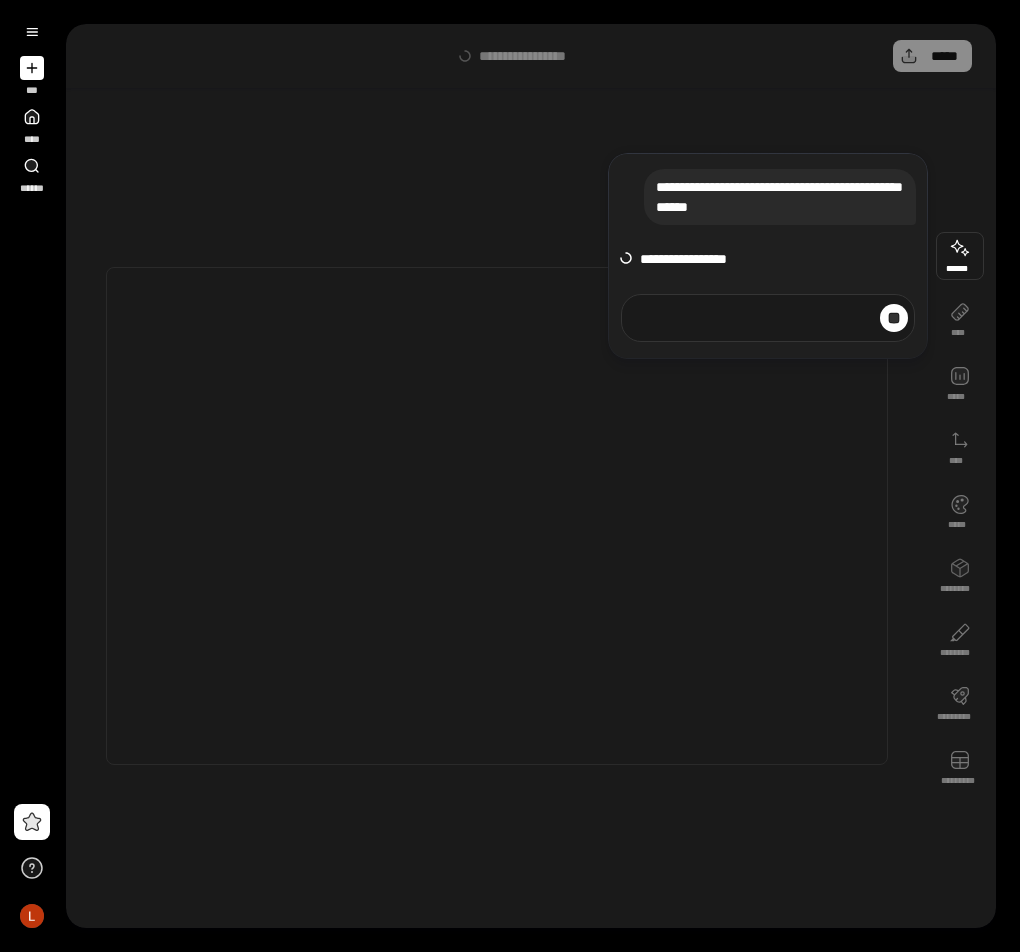 scroll, scrollTop: 0, scrollLeft: 0, axis: both 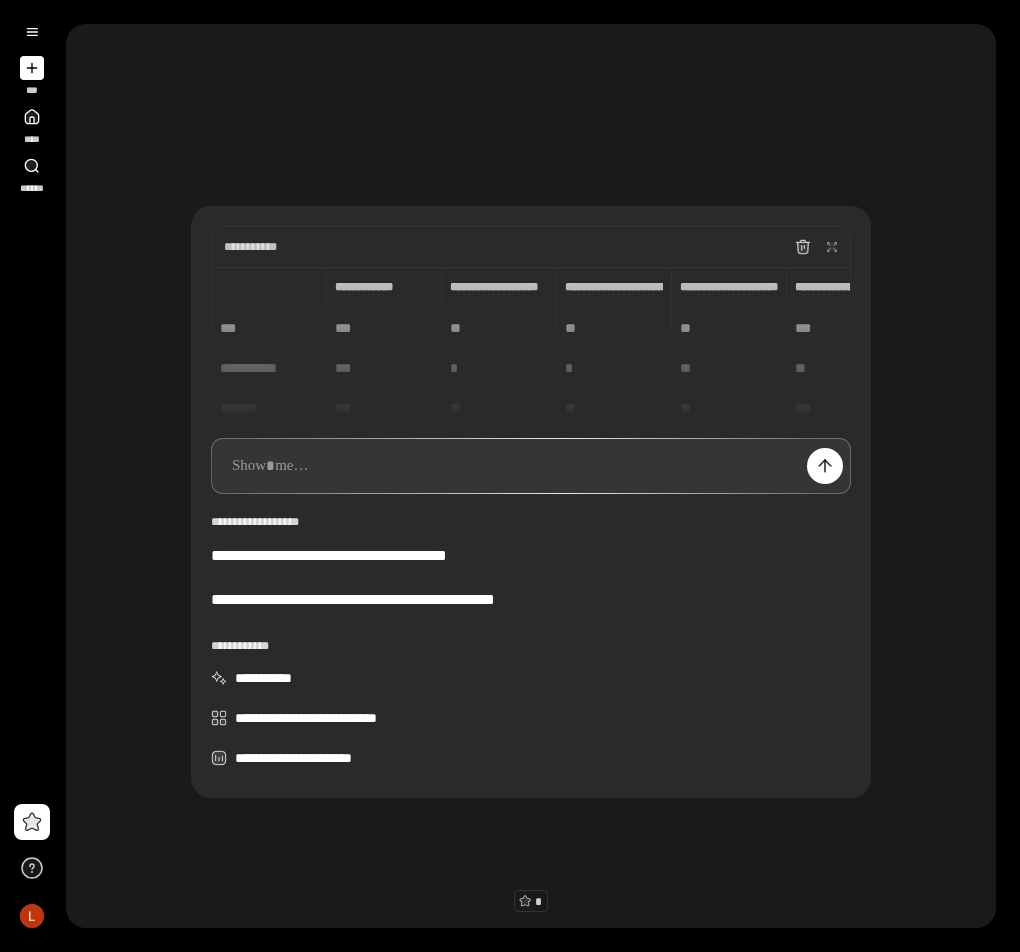 click at bounding box center (531, 466) 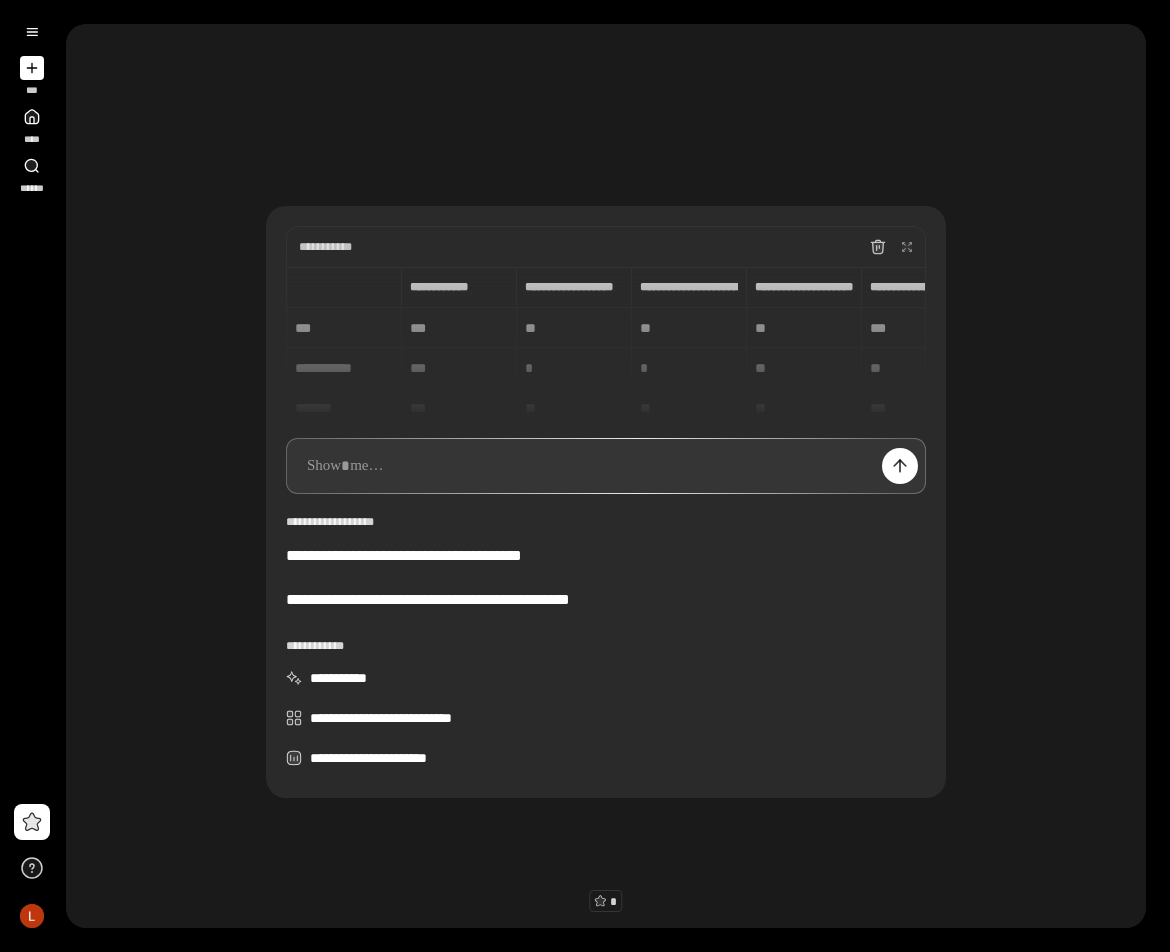 click at bounding box center (606, 466) 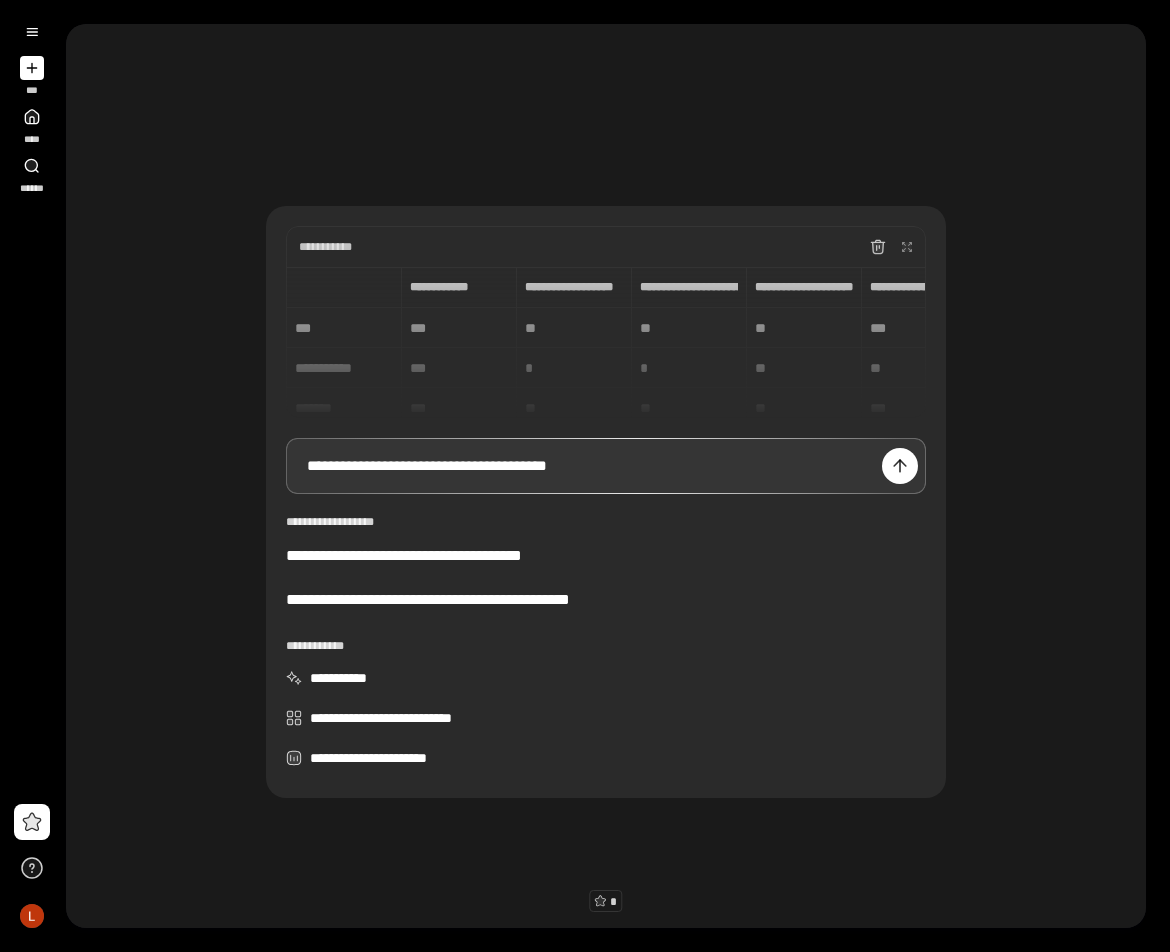 click on "**********" at bounding box center [606, 466] 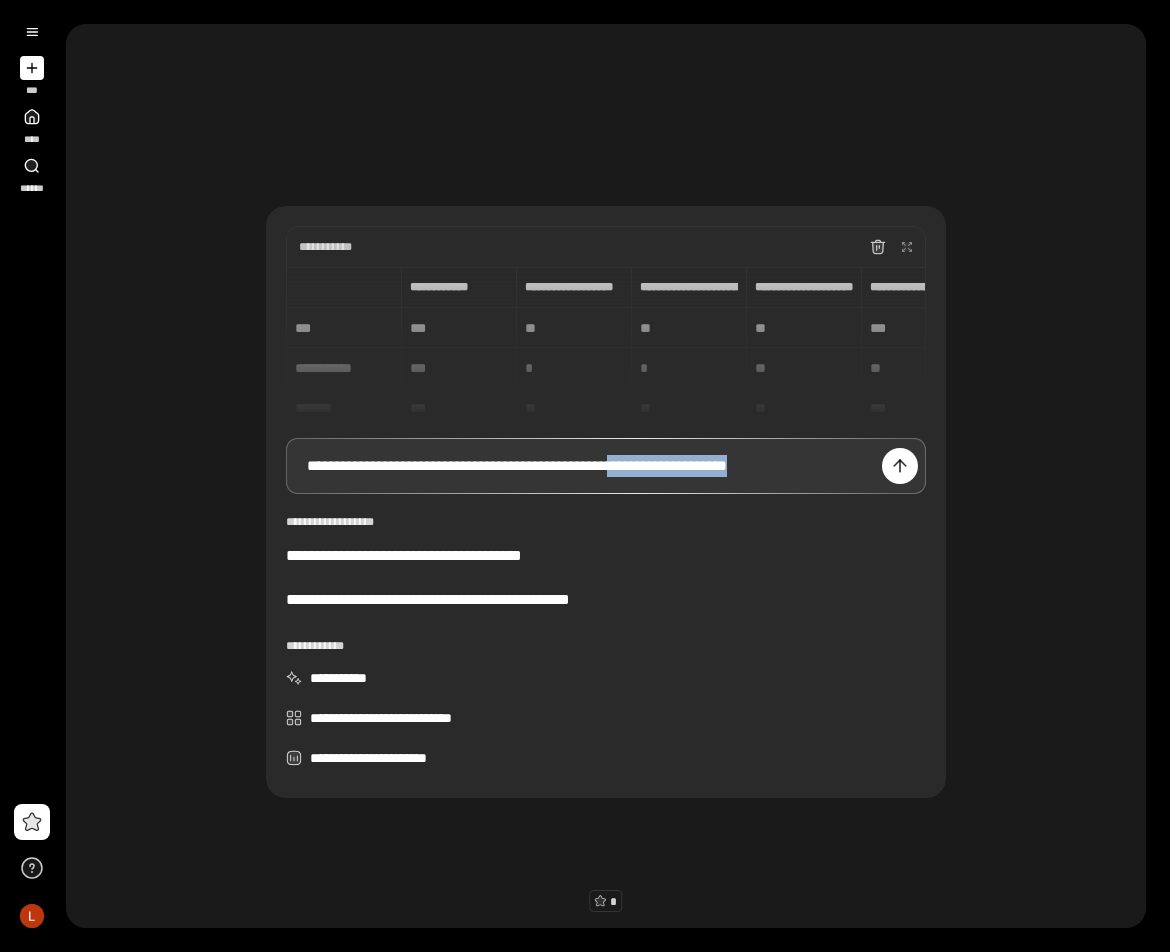 drag, startPoint x: 859, startPoint y: 468, endPoint x: 700, endPoint y: 470, distance: 159.01257 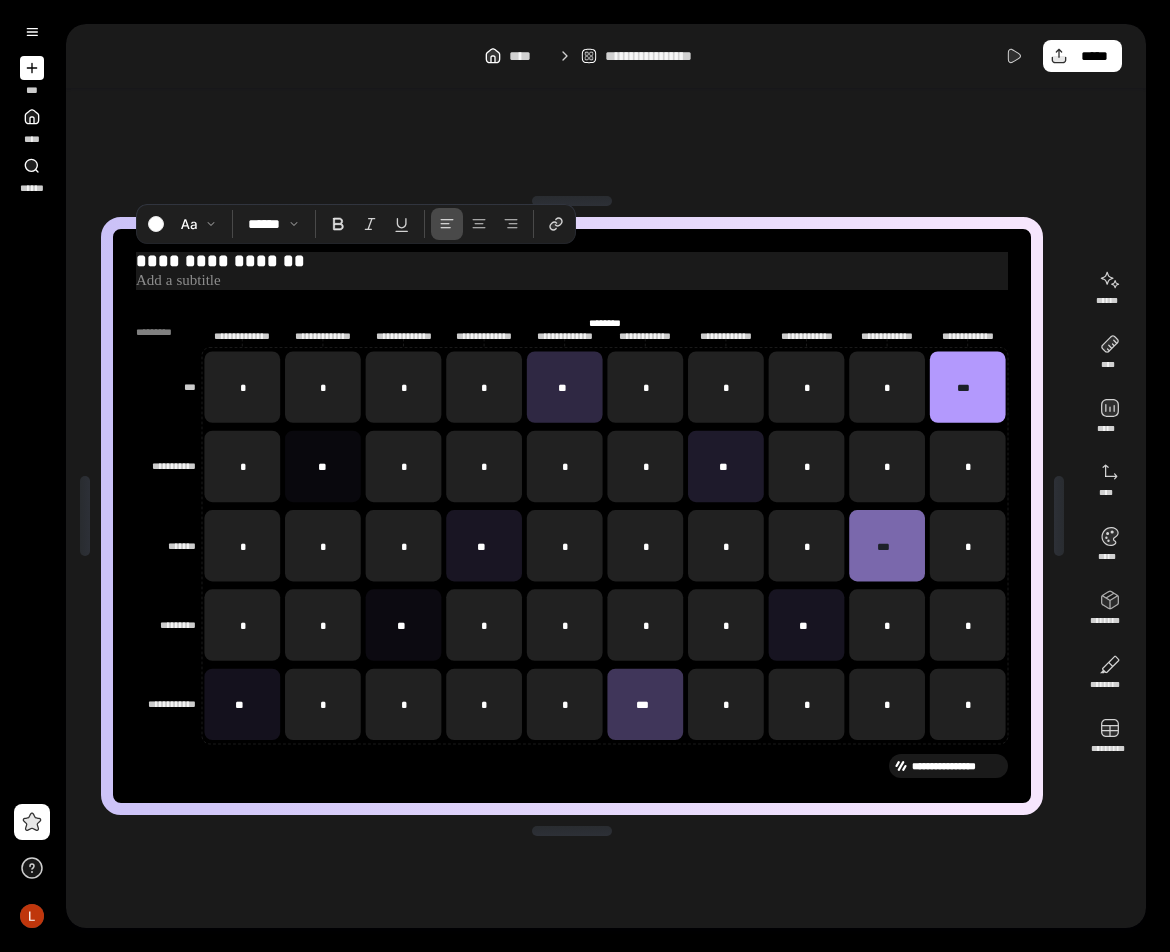 click at bounding box center [572, 281] 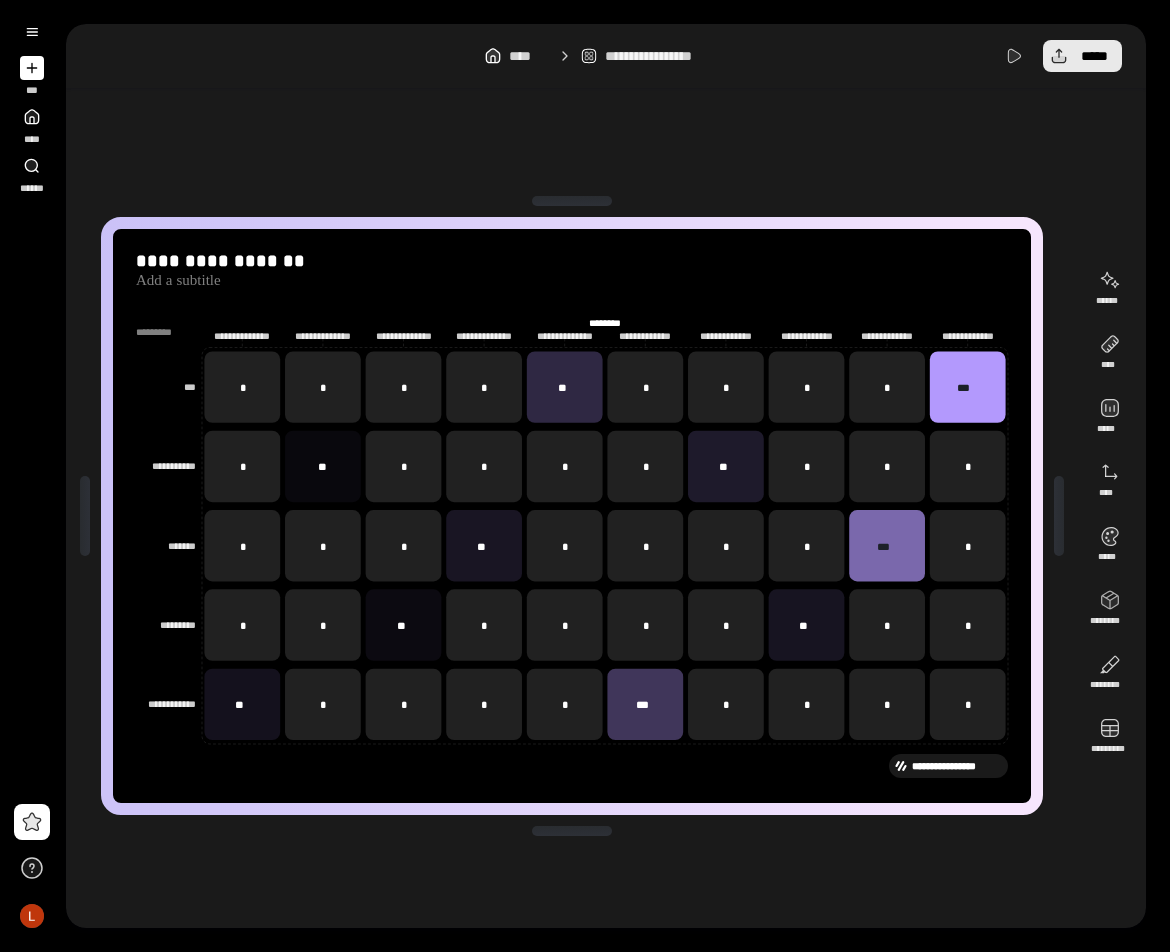 click on "*****" at bounding box center (1082, 56) 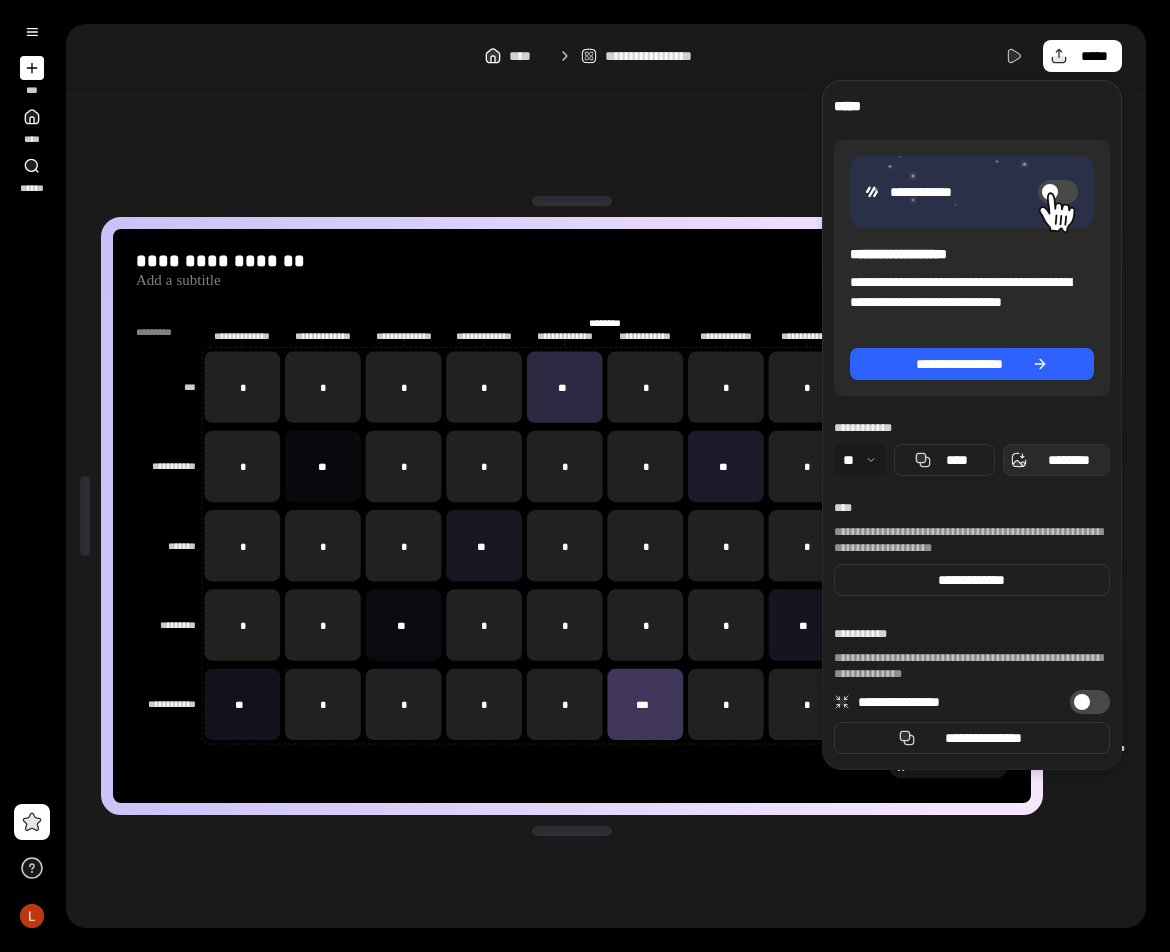 click on "********" at bounding box center (1068, 460) 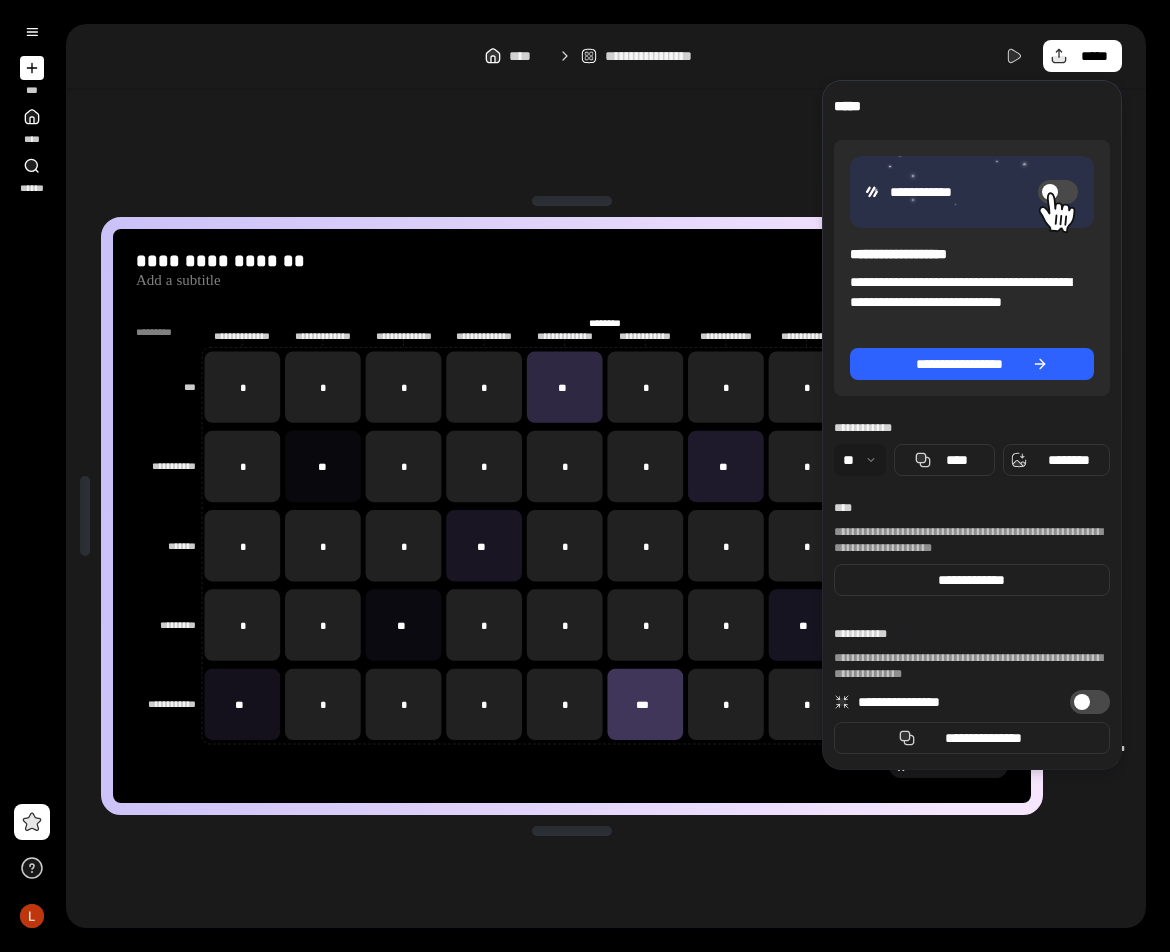 click on "**********" at bounding box center [572, 516] 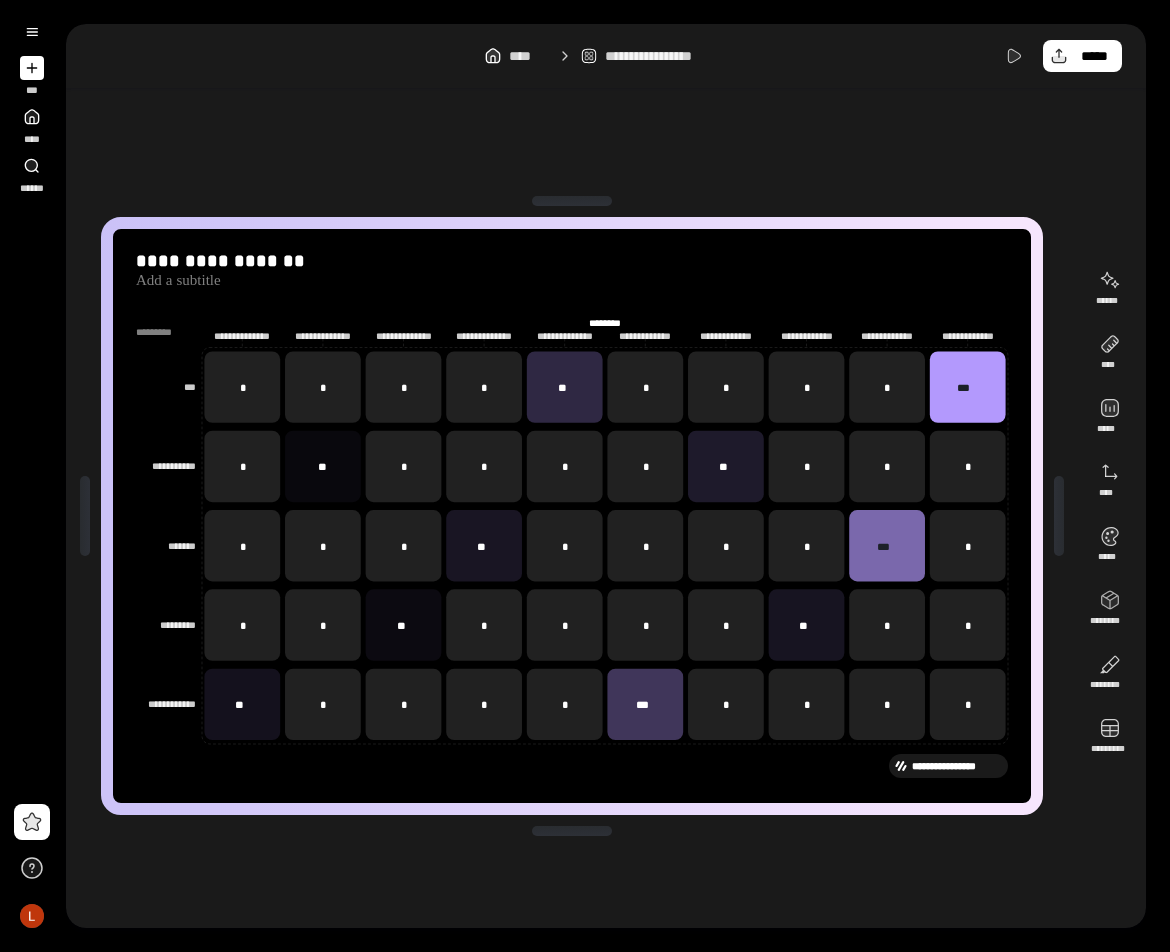 click on "**********" 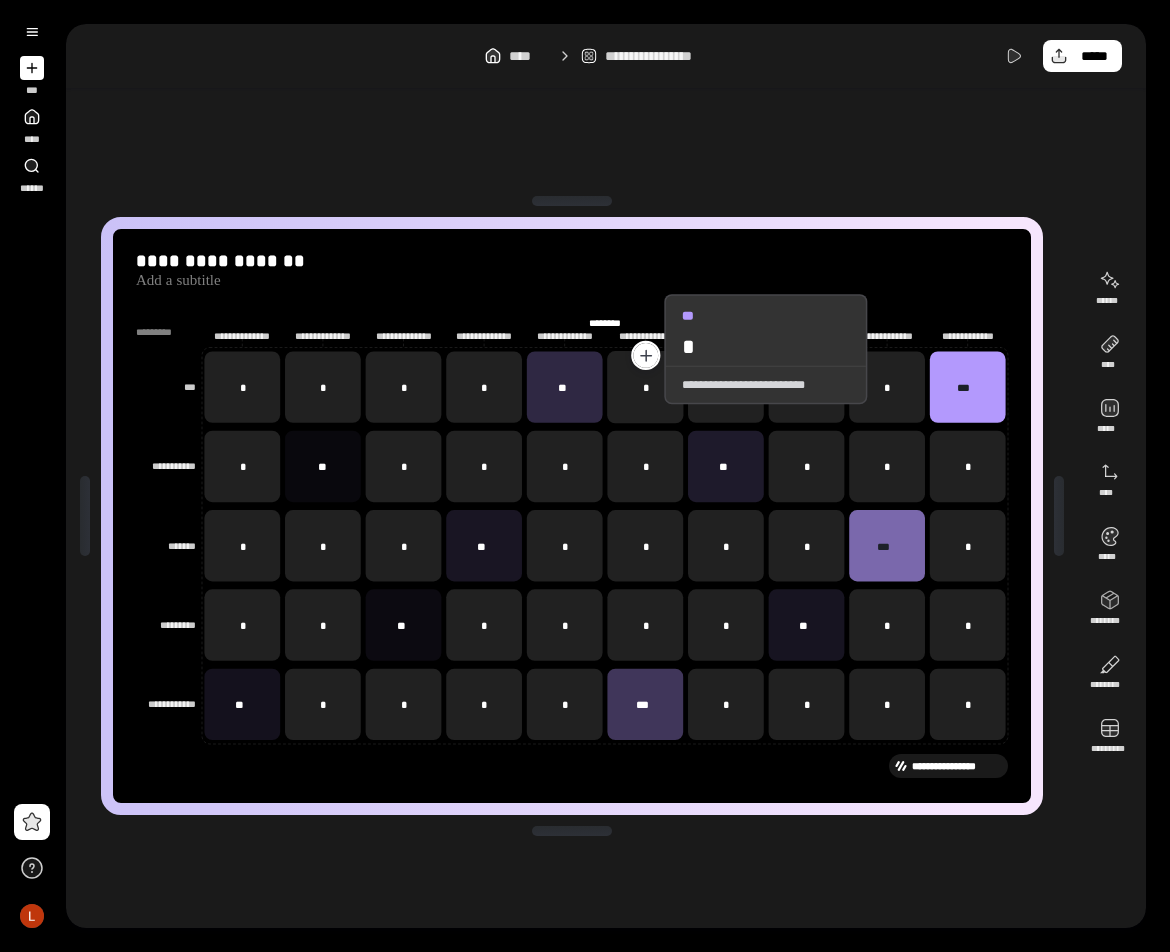 click 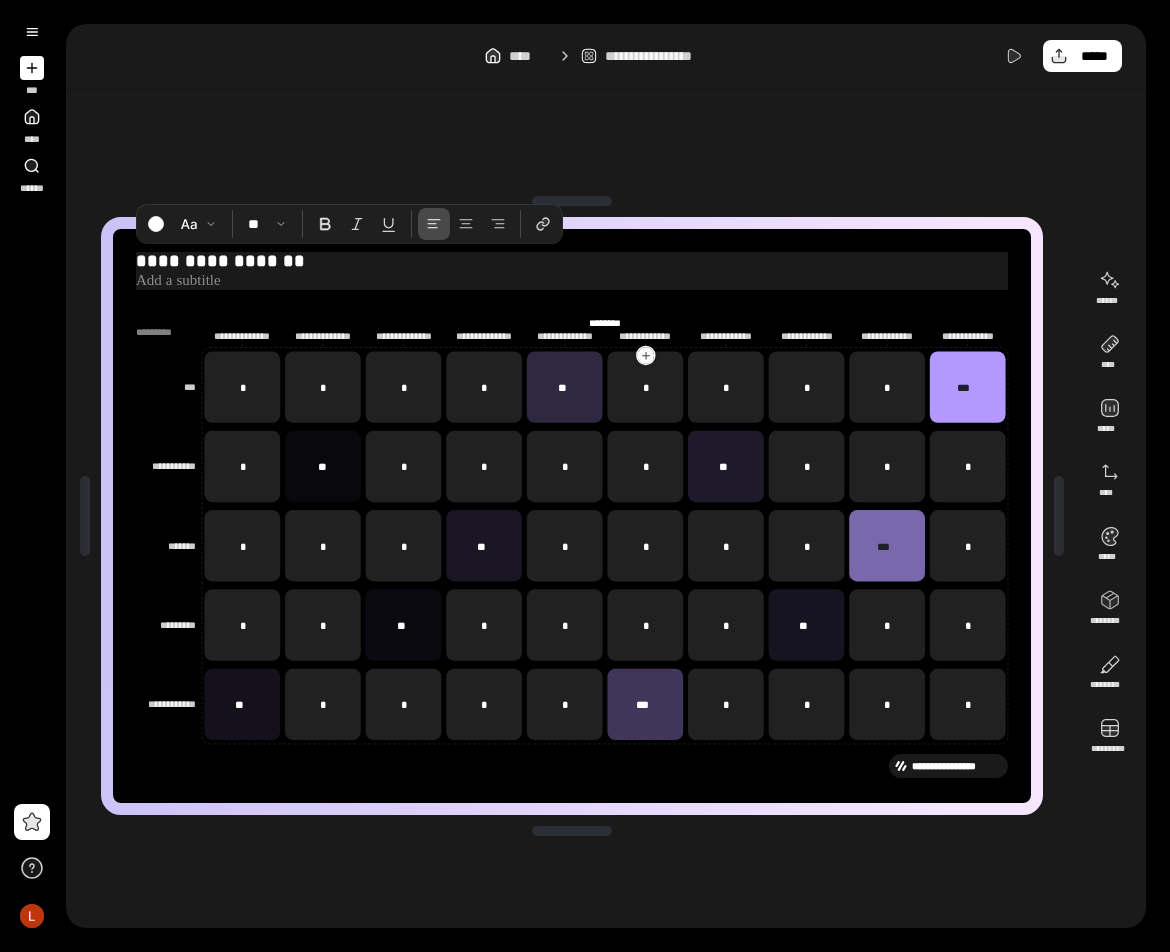 click on "**********" at bounding box center [572, 262] 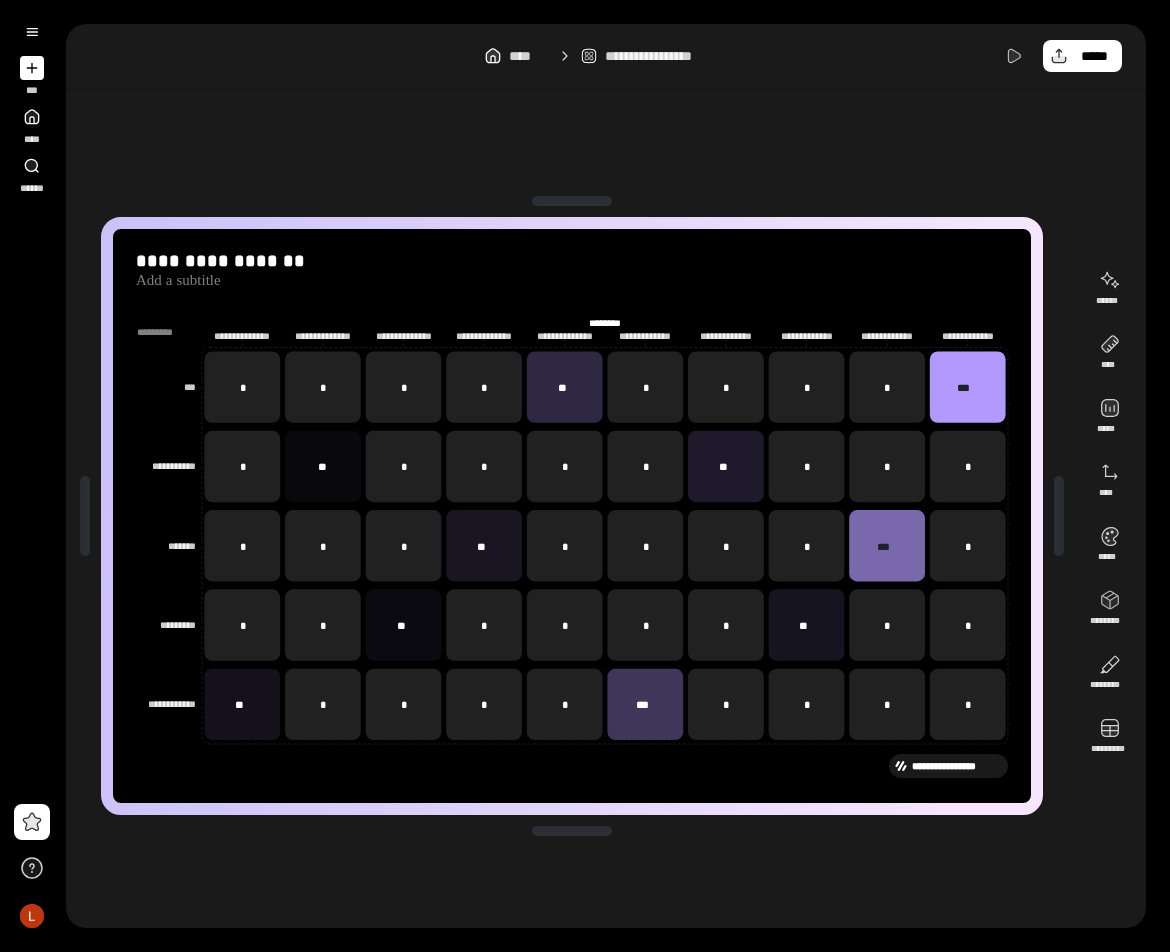 click on "*********" at bounding box center [573, 332] 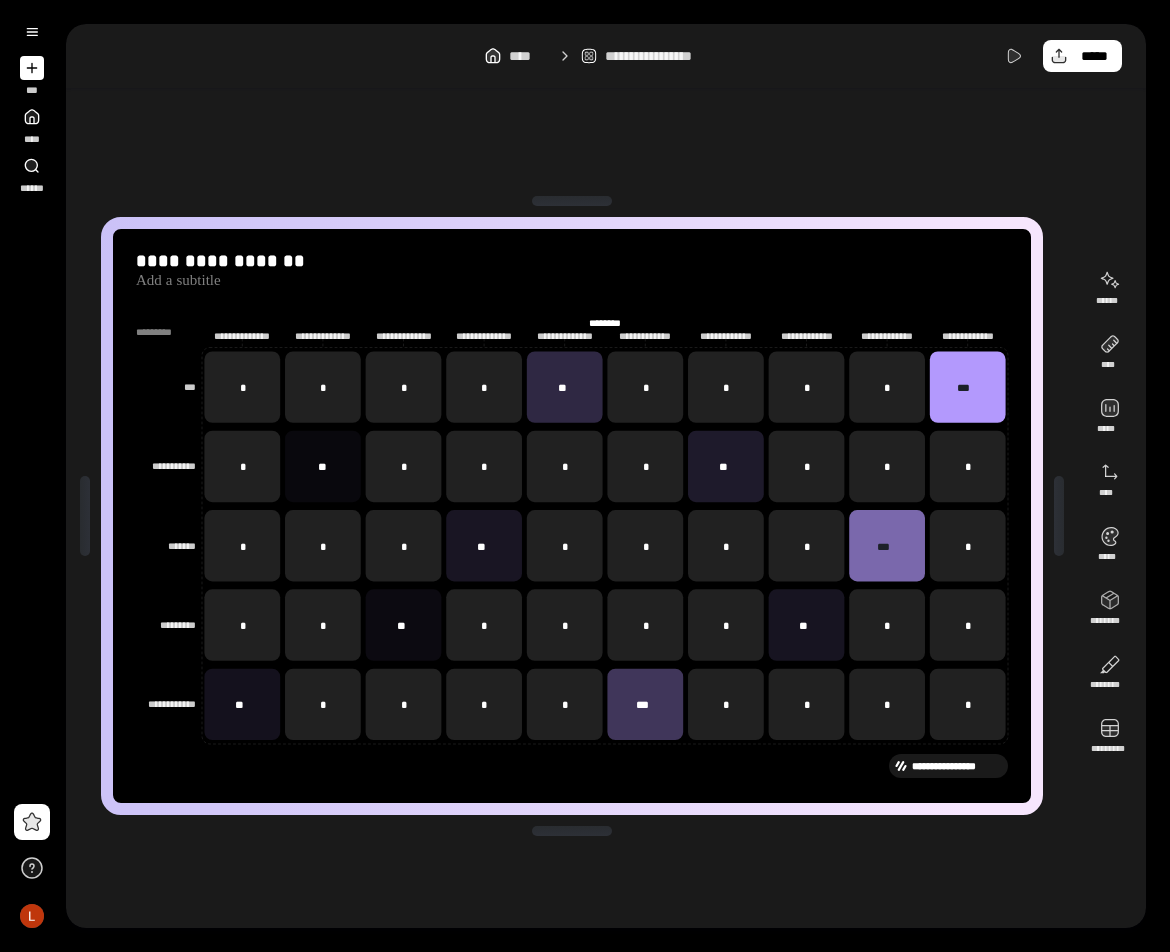 click on "*********" at bounding box center [573, 332] 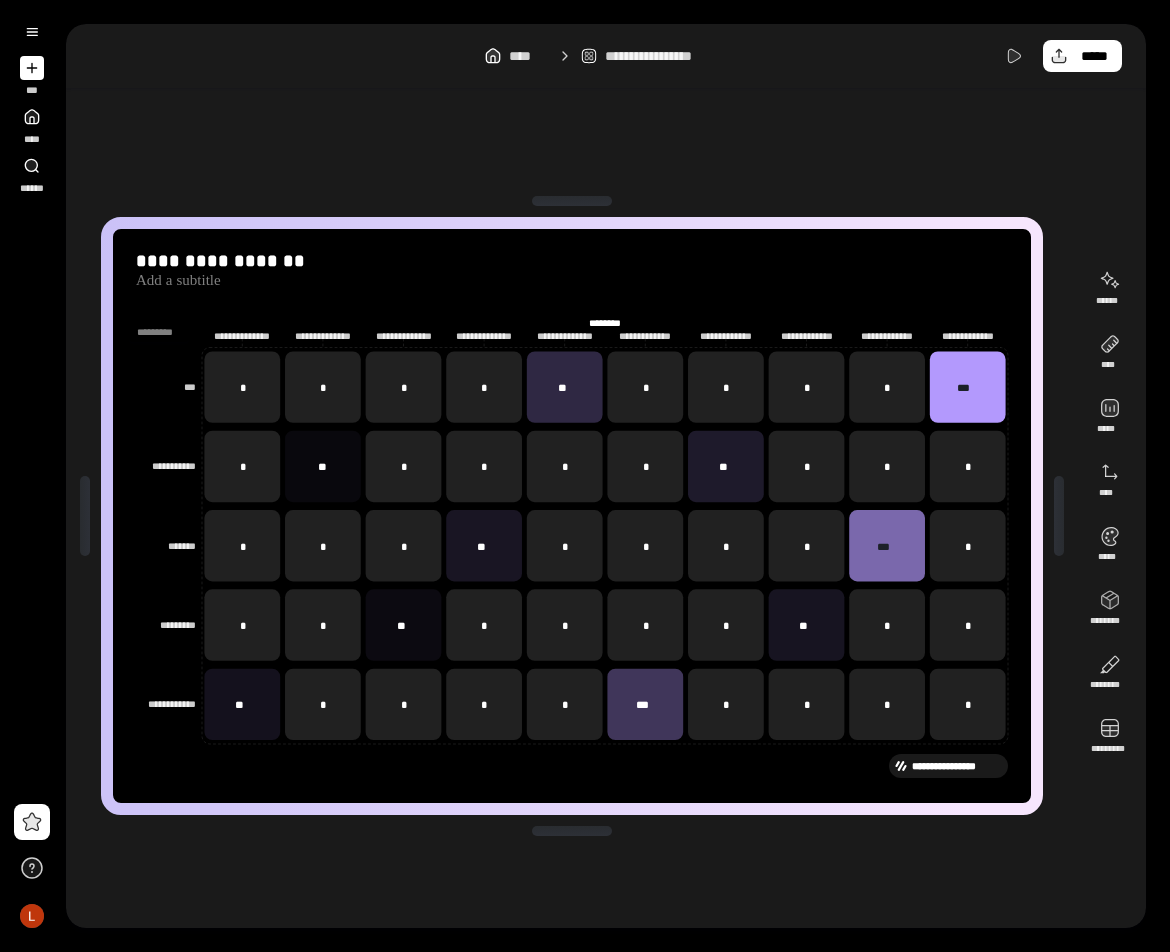 click on "**********" 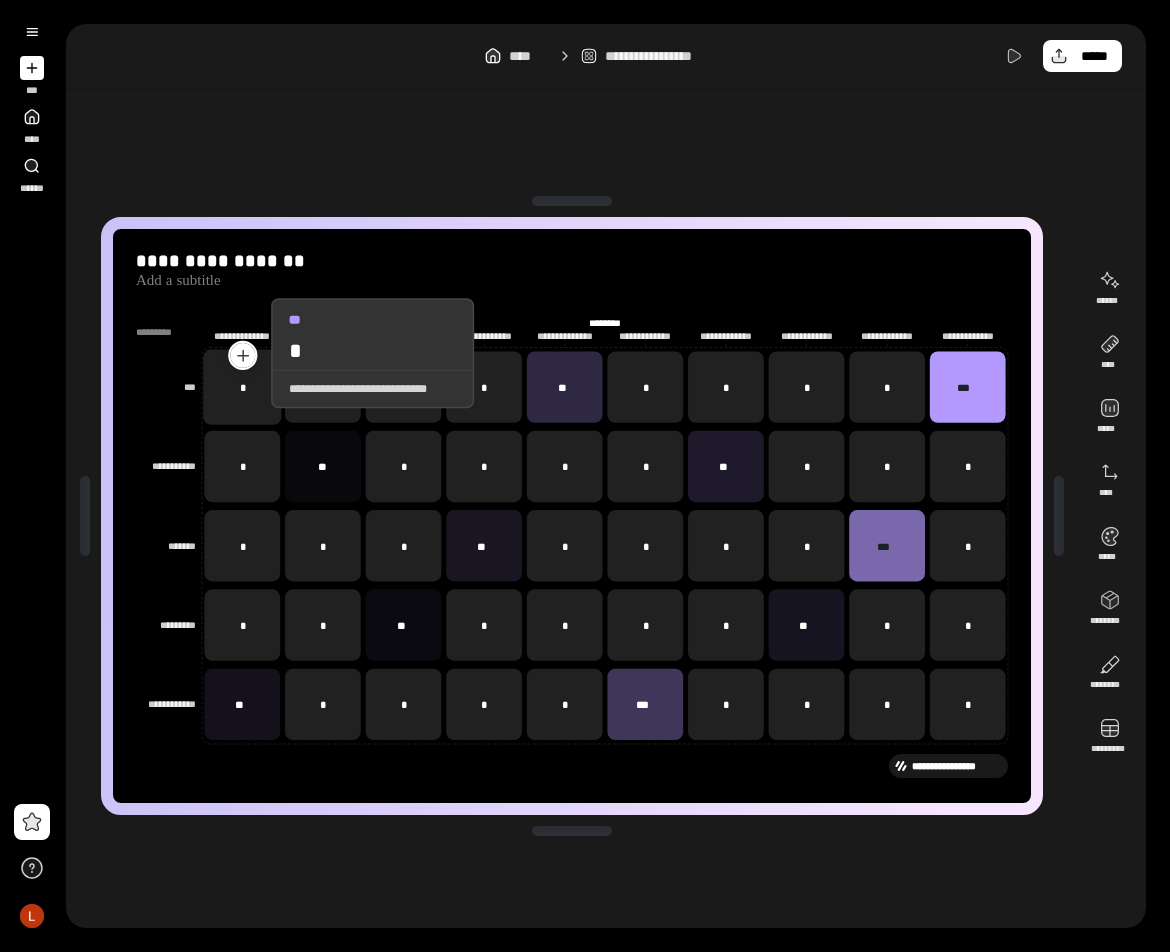 click 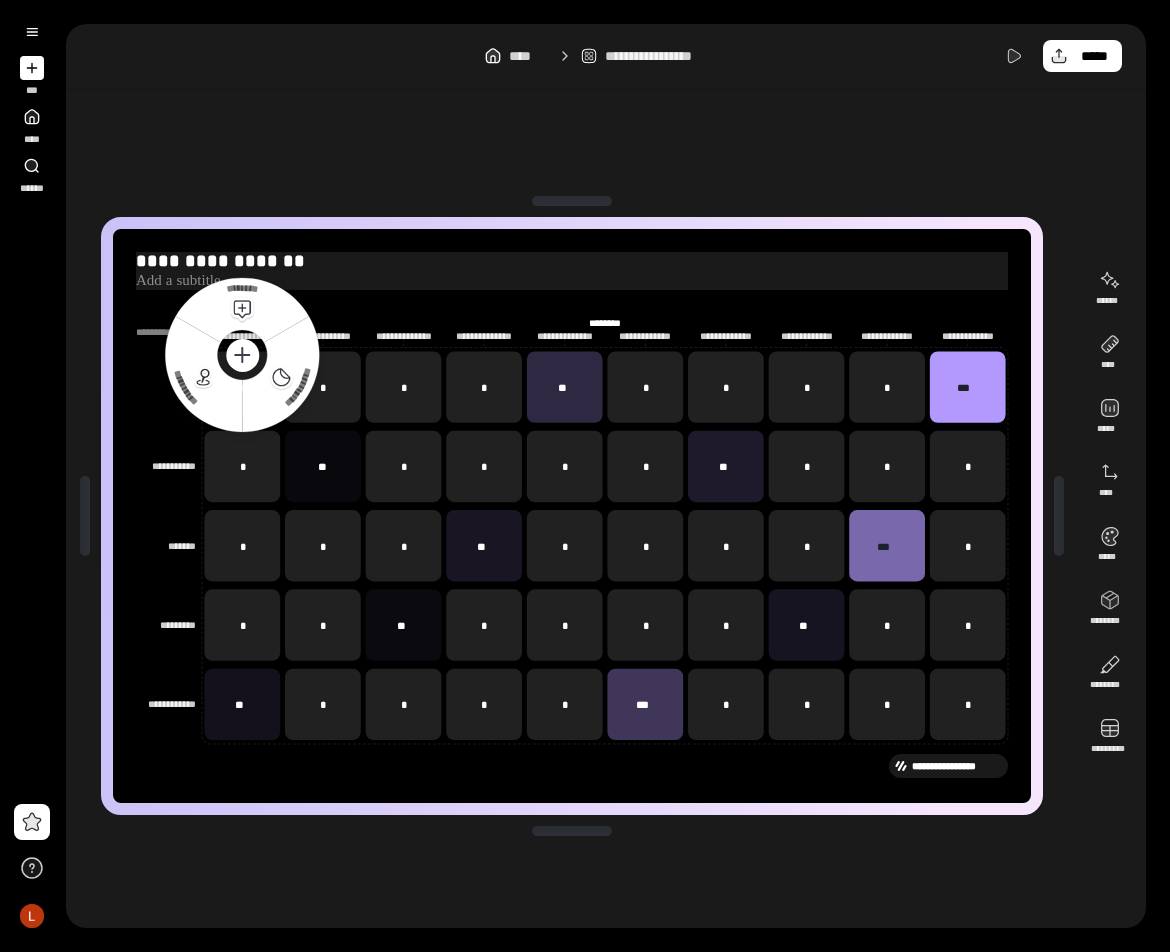 click at bounding box center [572, 281] 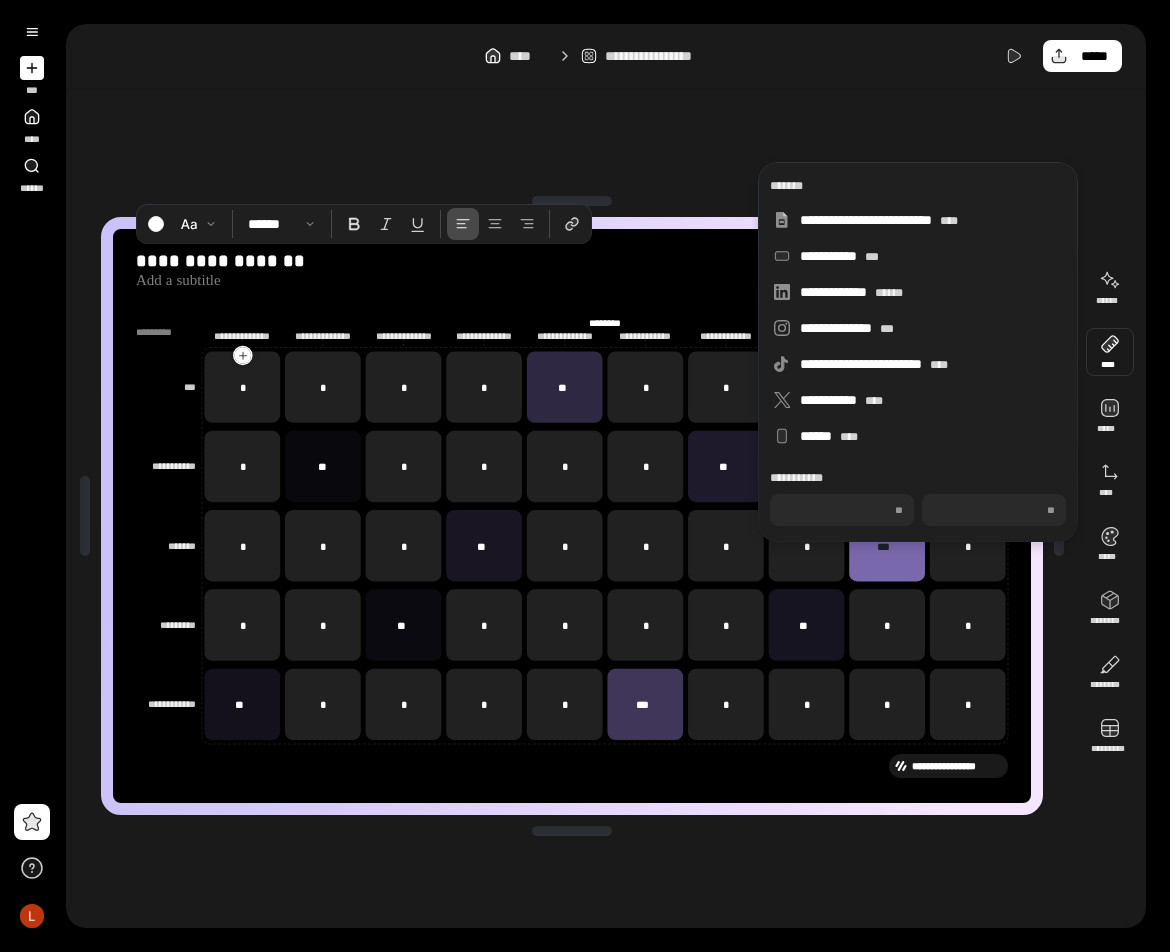 click on "**********" 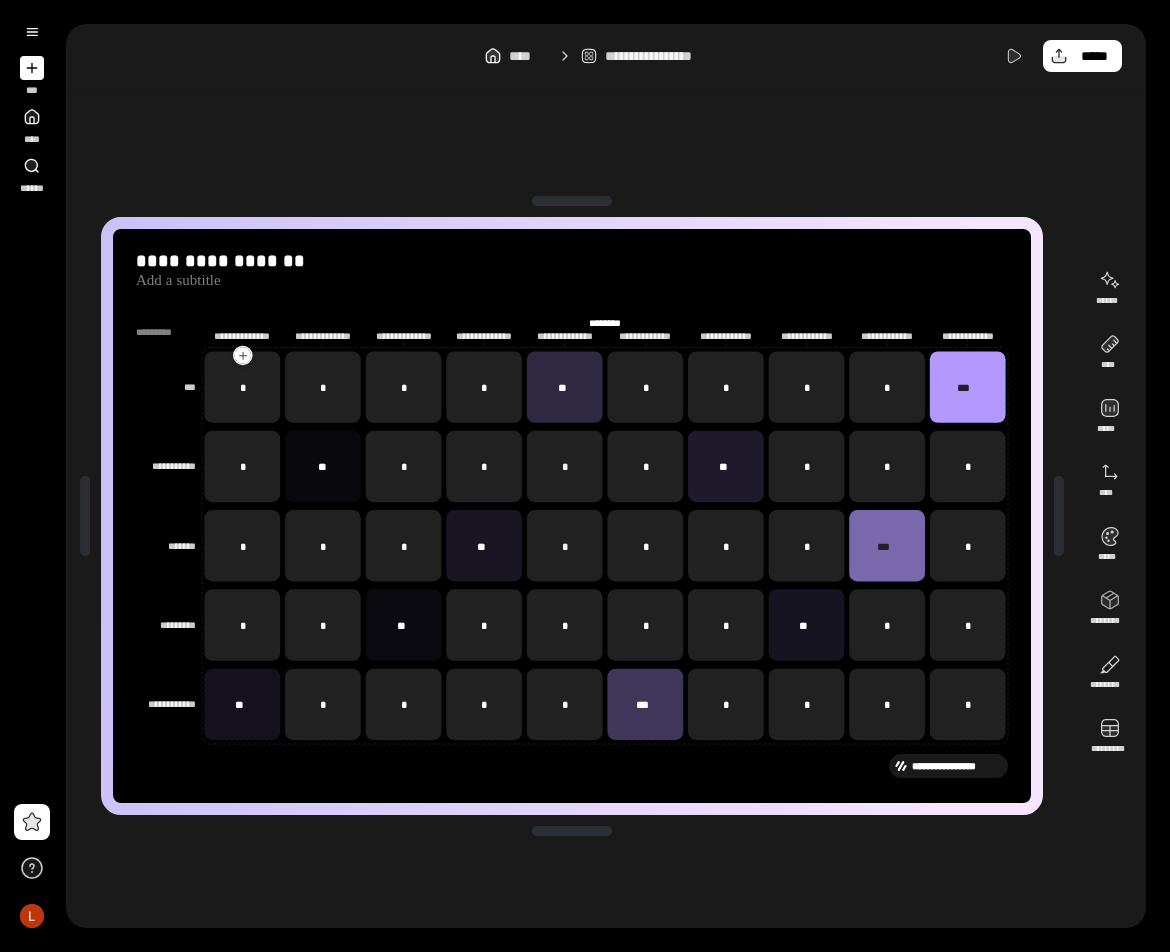 click 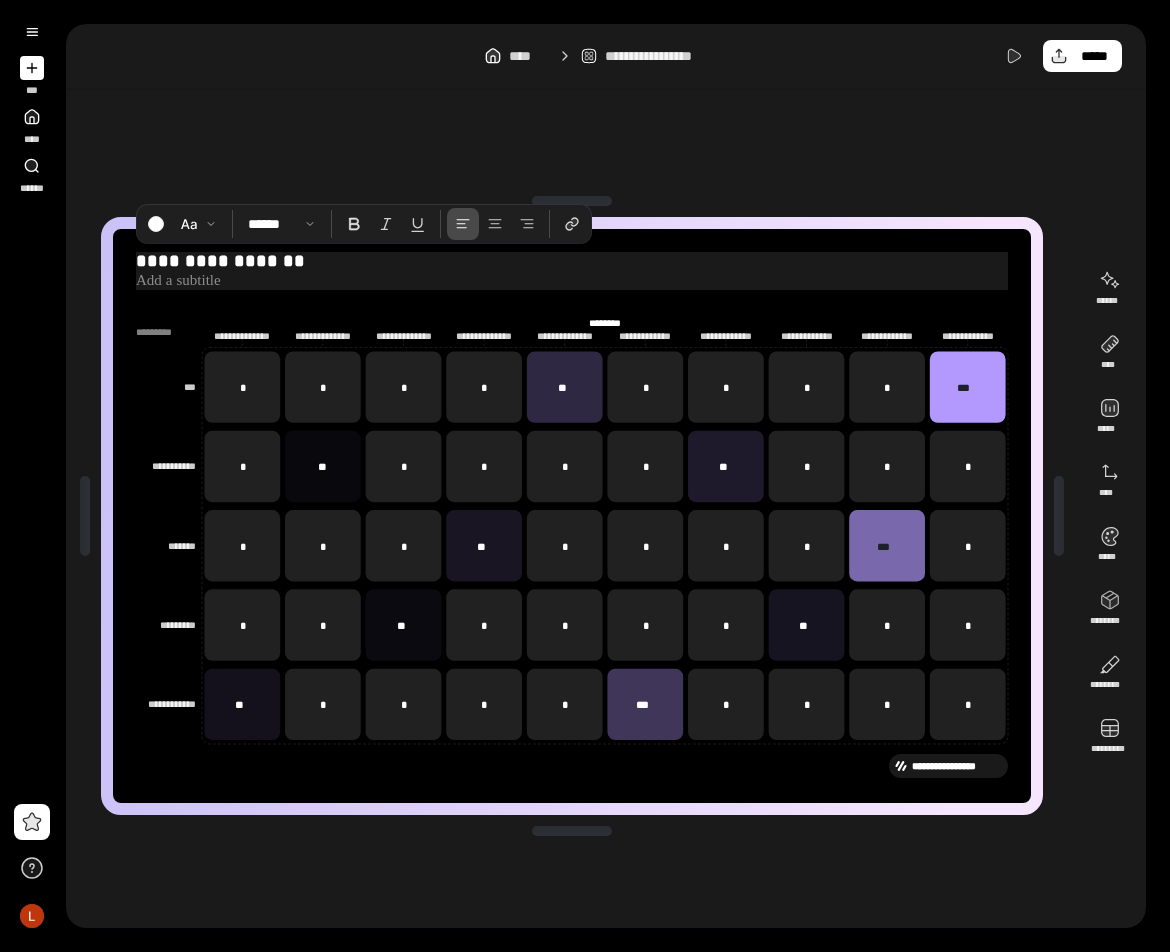 click at bounding box center [572, 281] 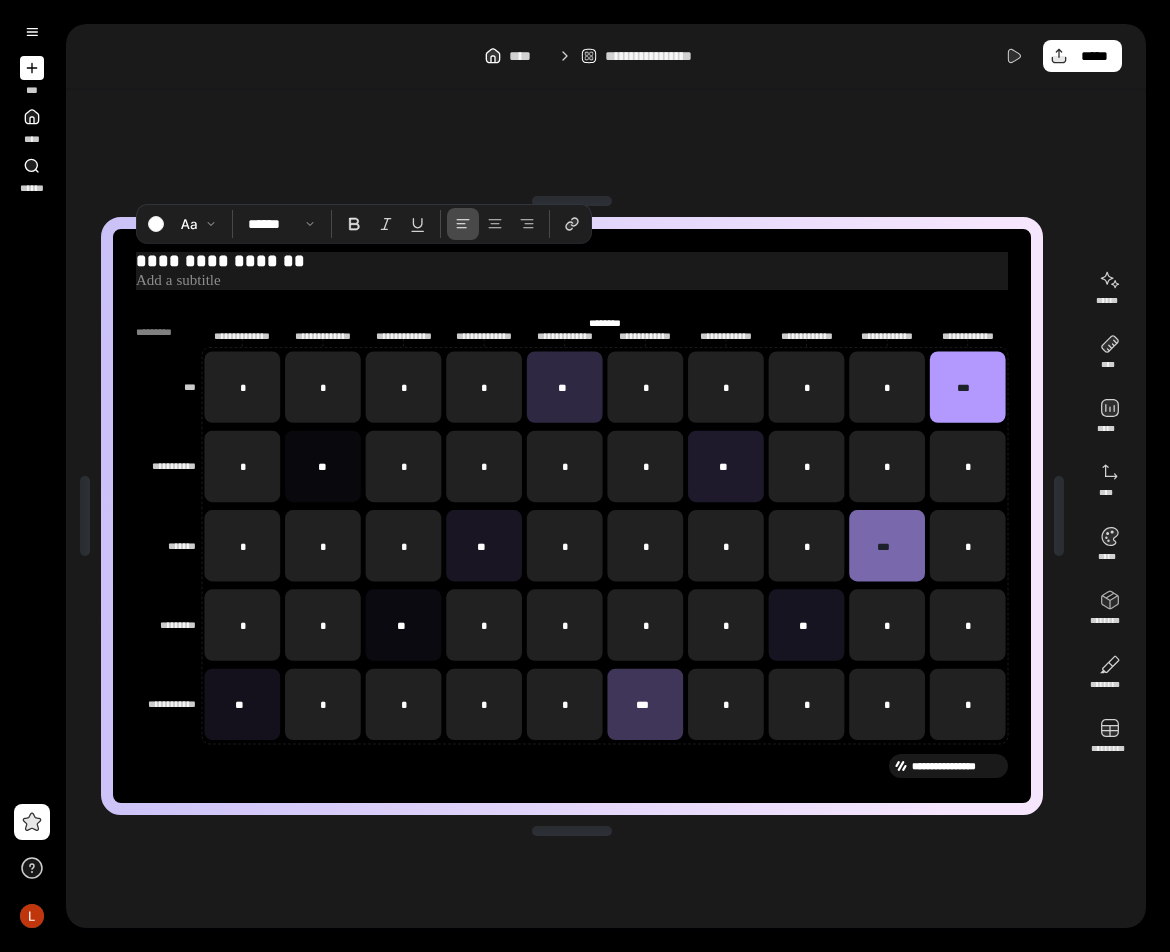 click at bounding box center [572, 281] 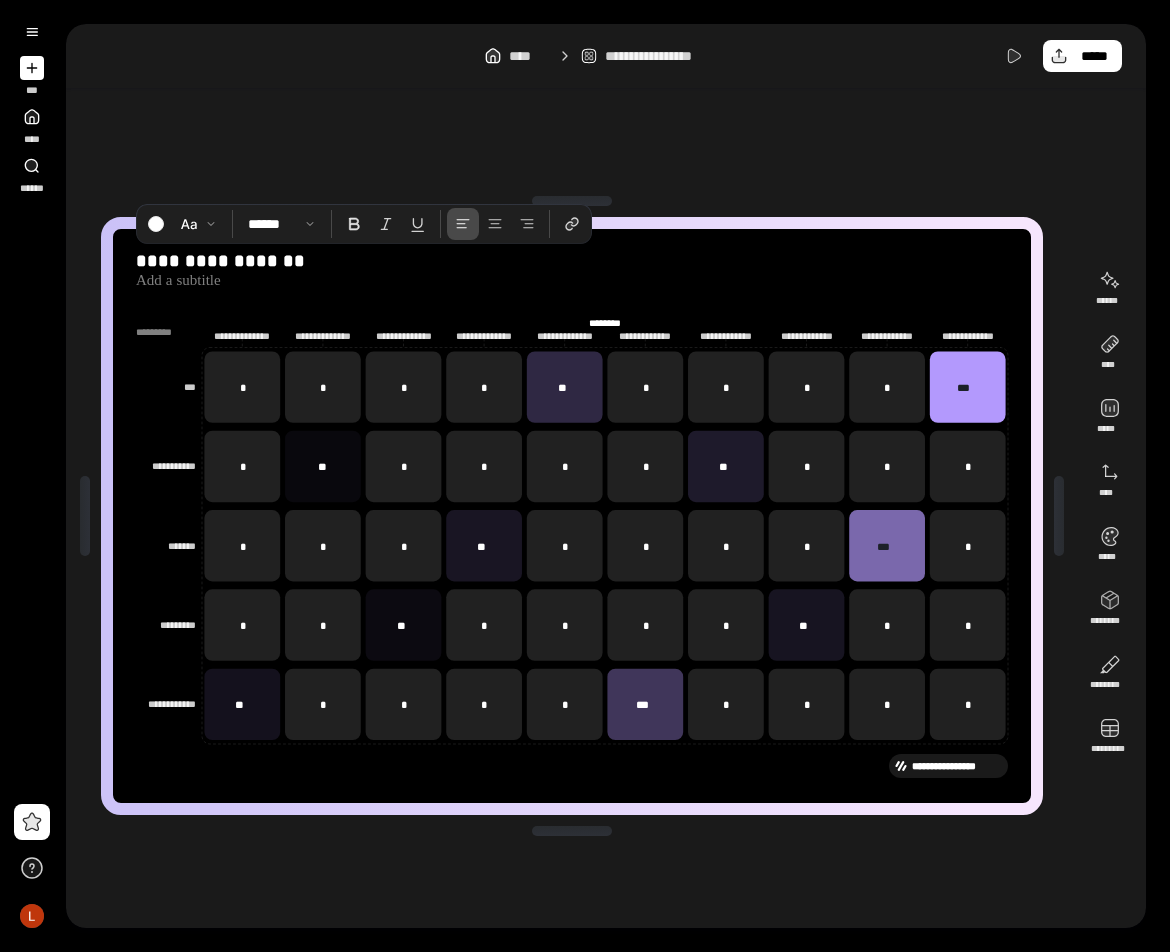 click on "**********" at bounding box center [572, 516] 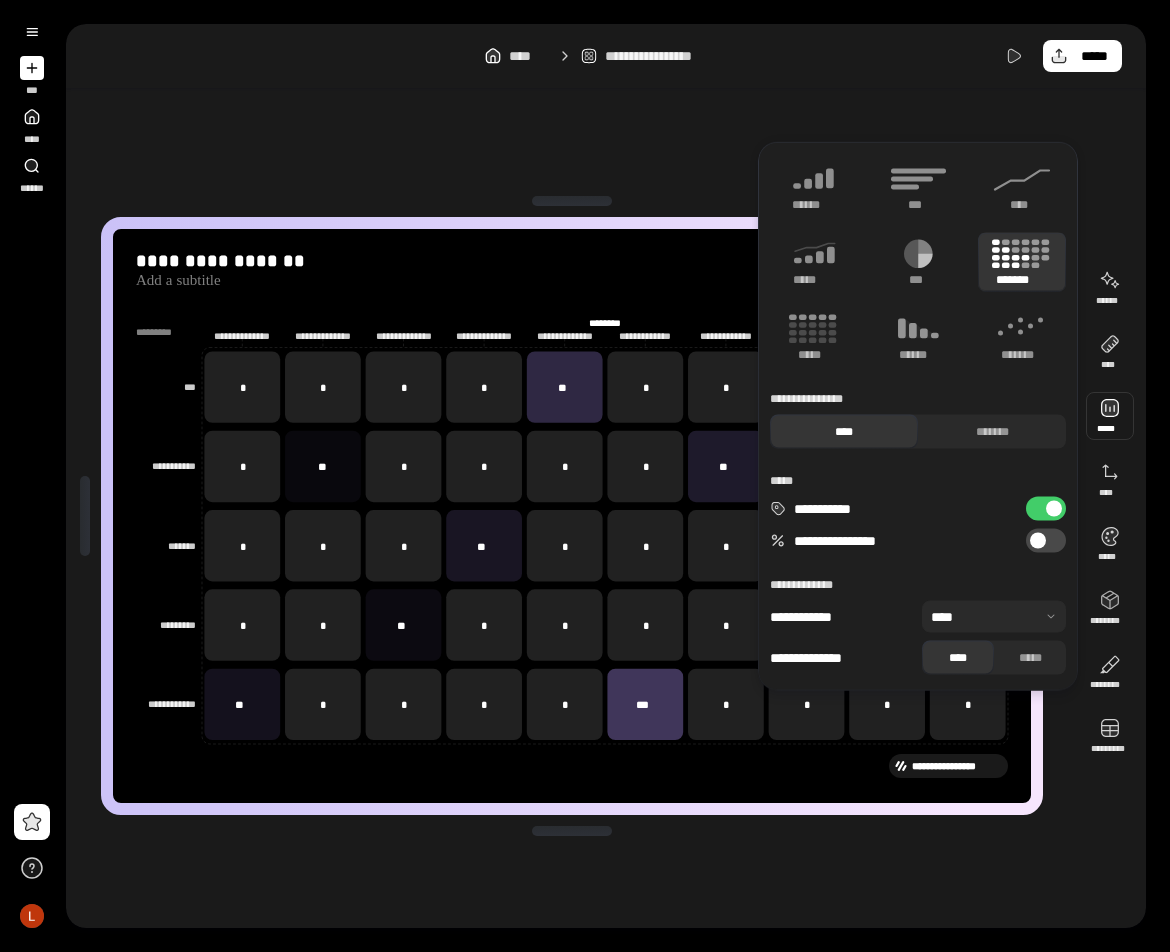 click at bounding box center [1110, 416] 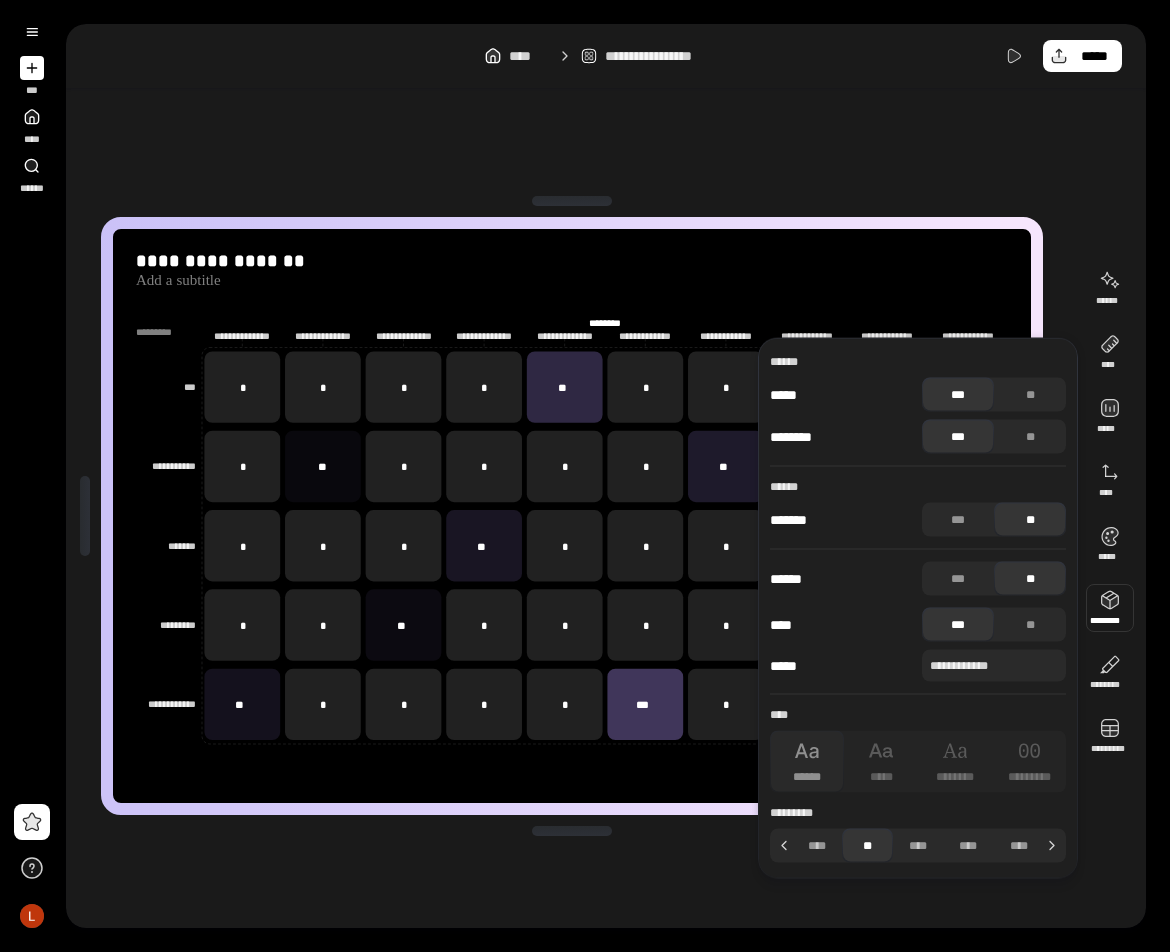 click at bounding box center [1110, 608] 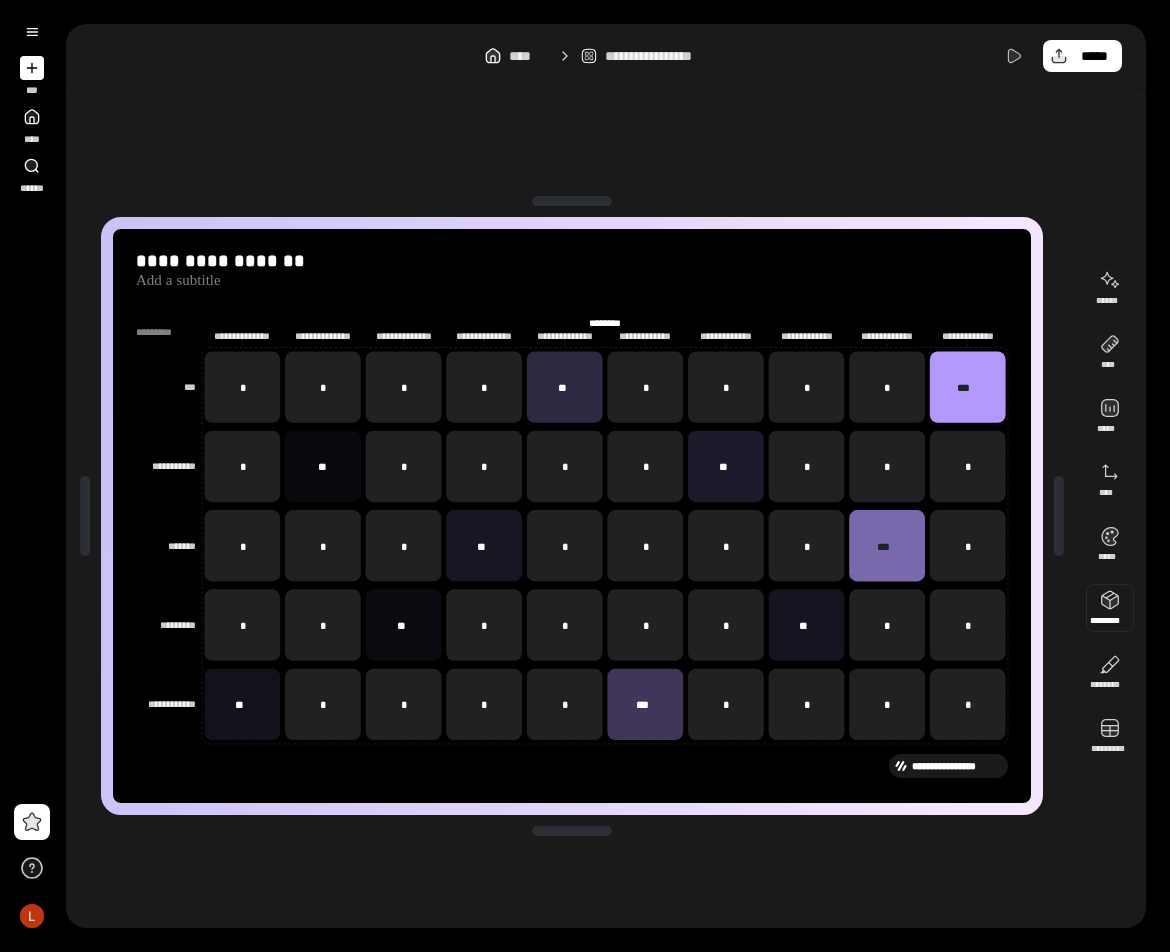click at bounding box center (1110, 608) 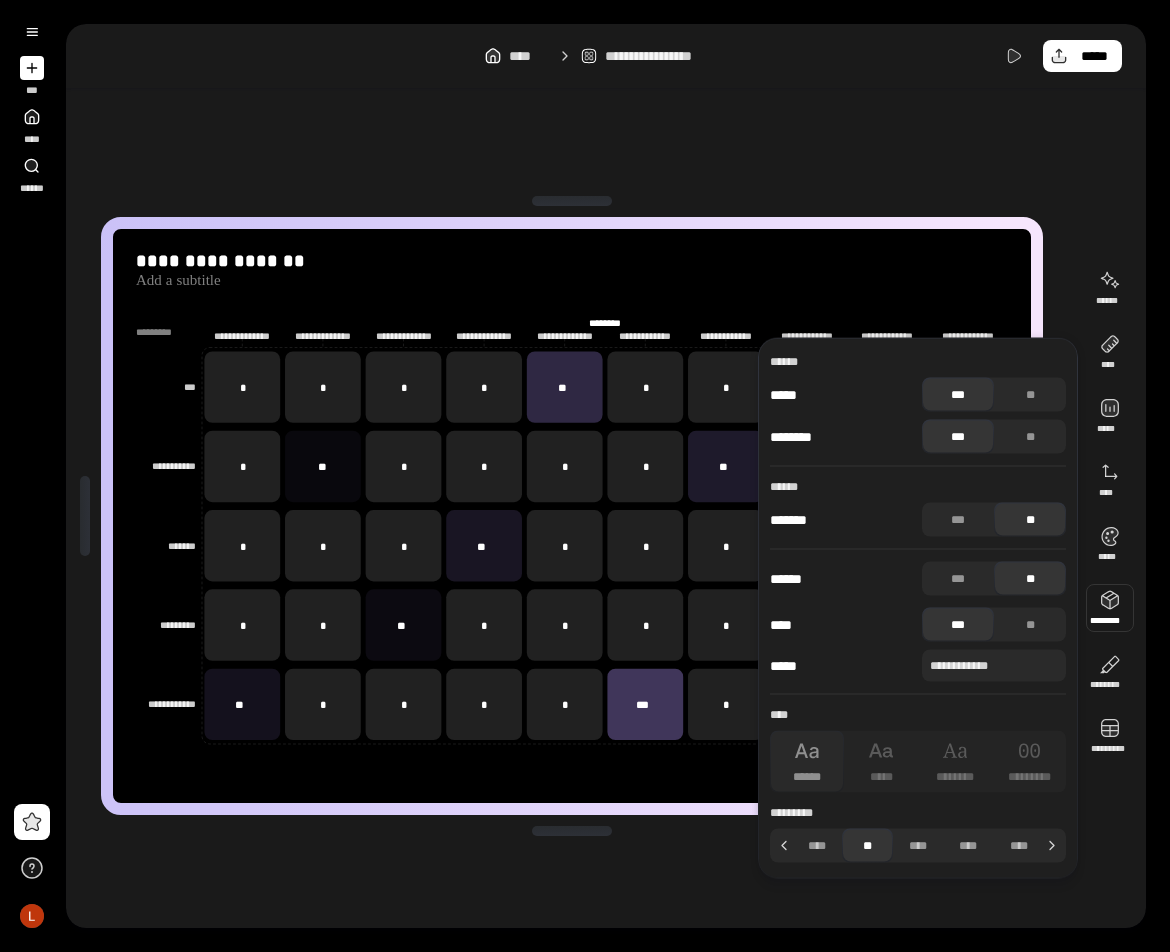 click at bounding box center (1110, 608) 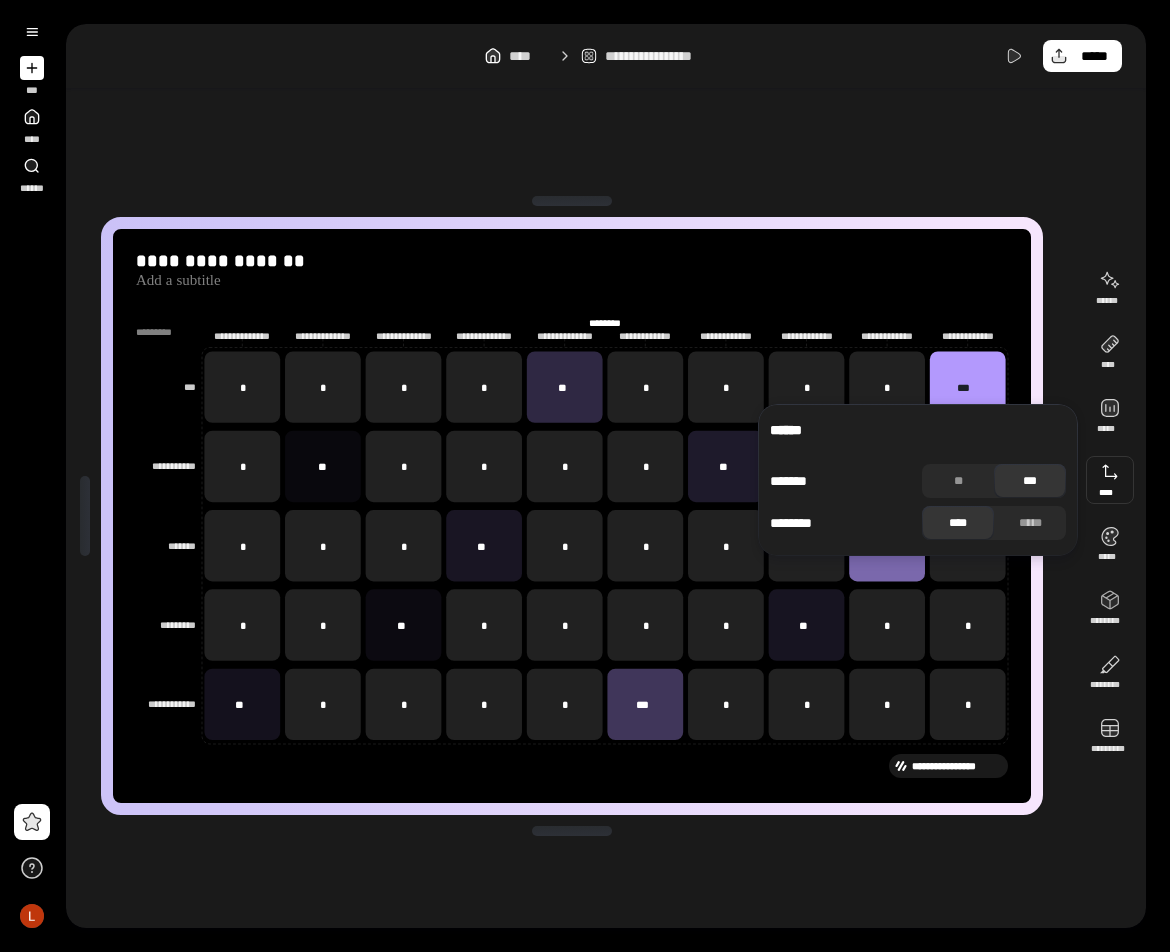 click at bounding box center [1110, 480] 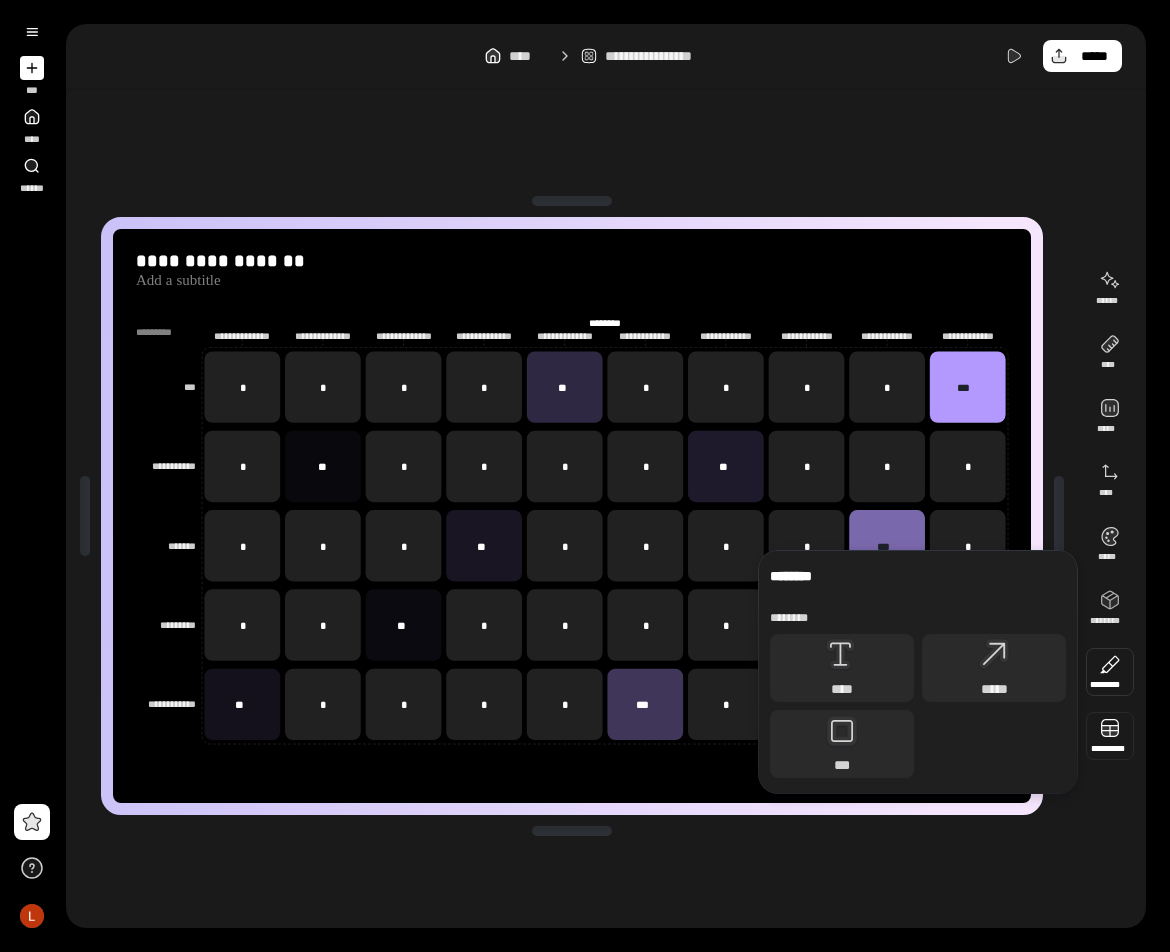 click at bounding box center (1110, 736) 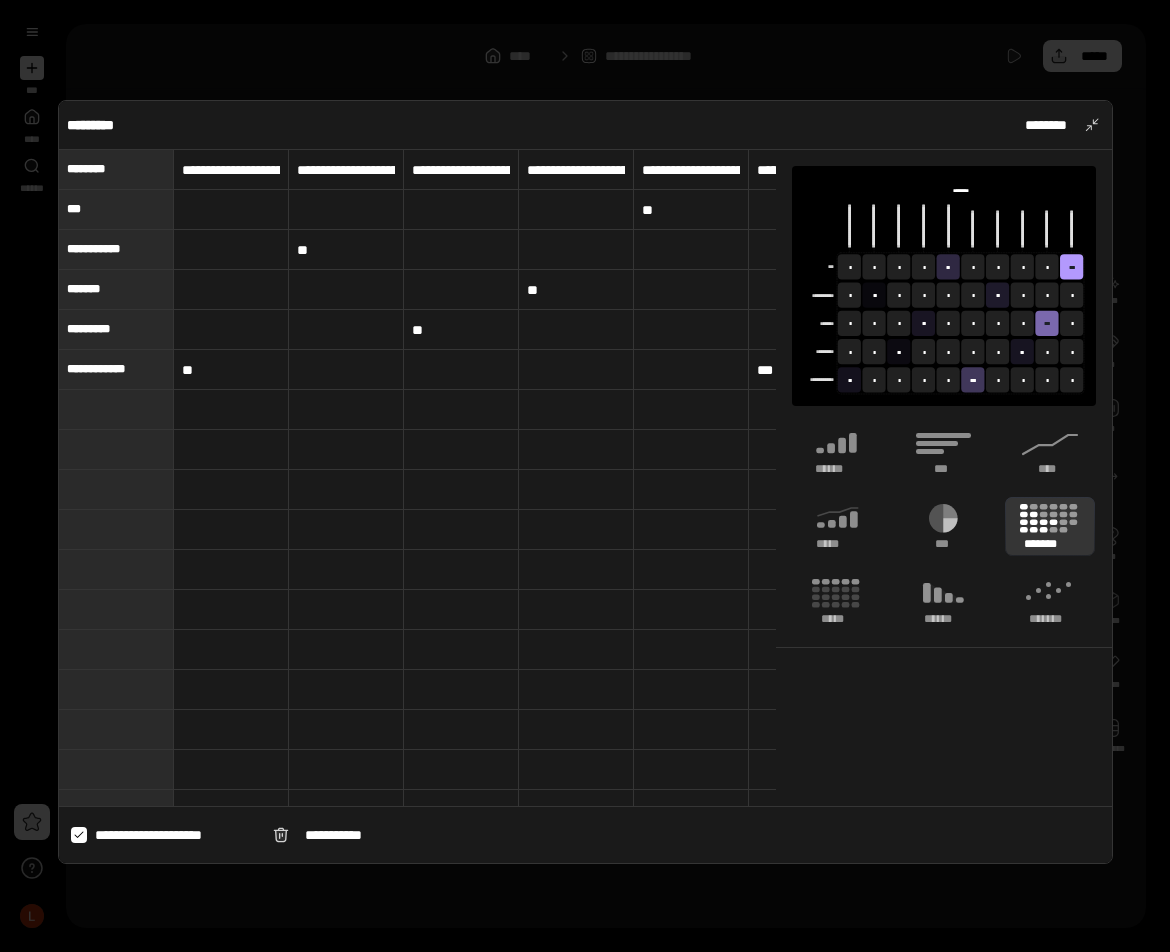 click at bounding box center (576, 450) 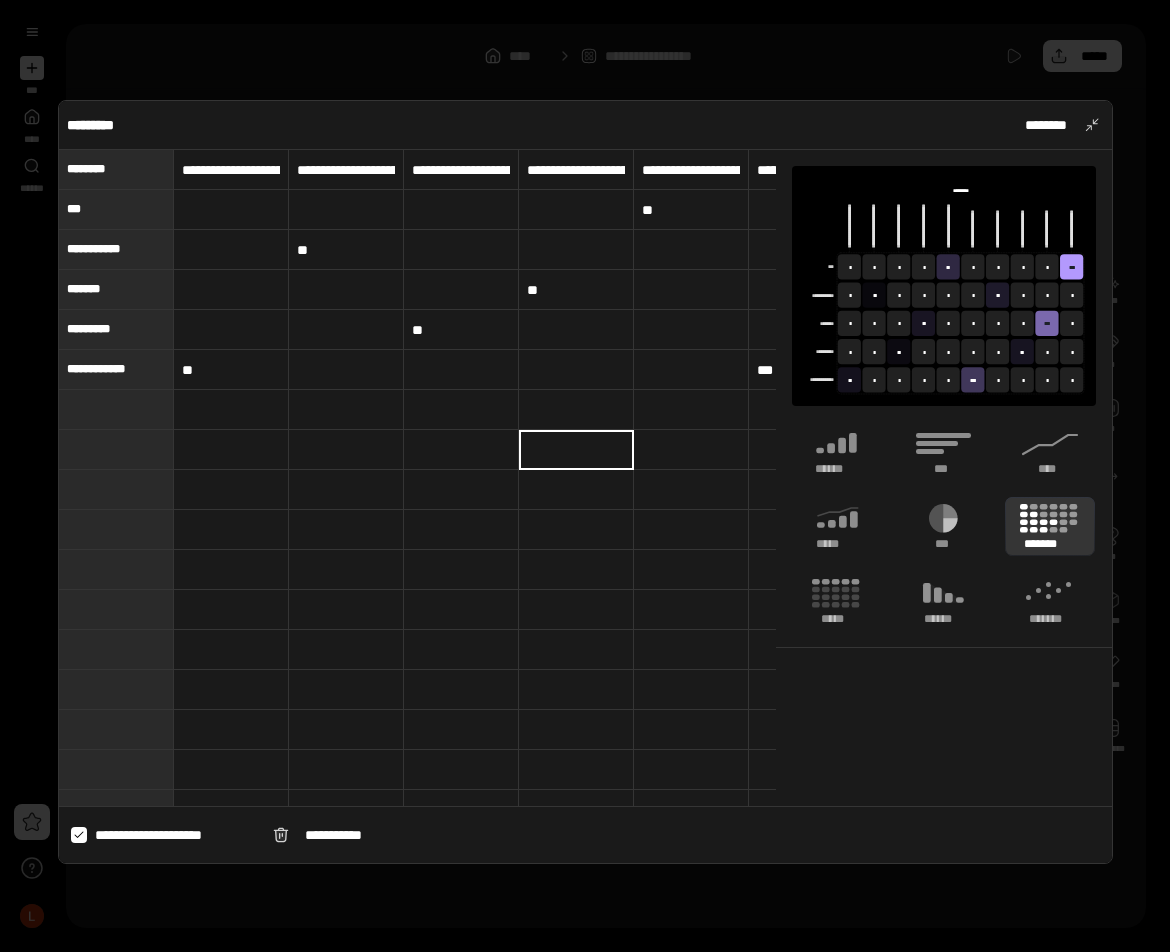 click on "********* ********" at bounding box center [585, 125] 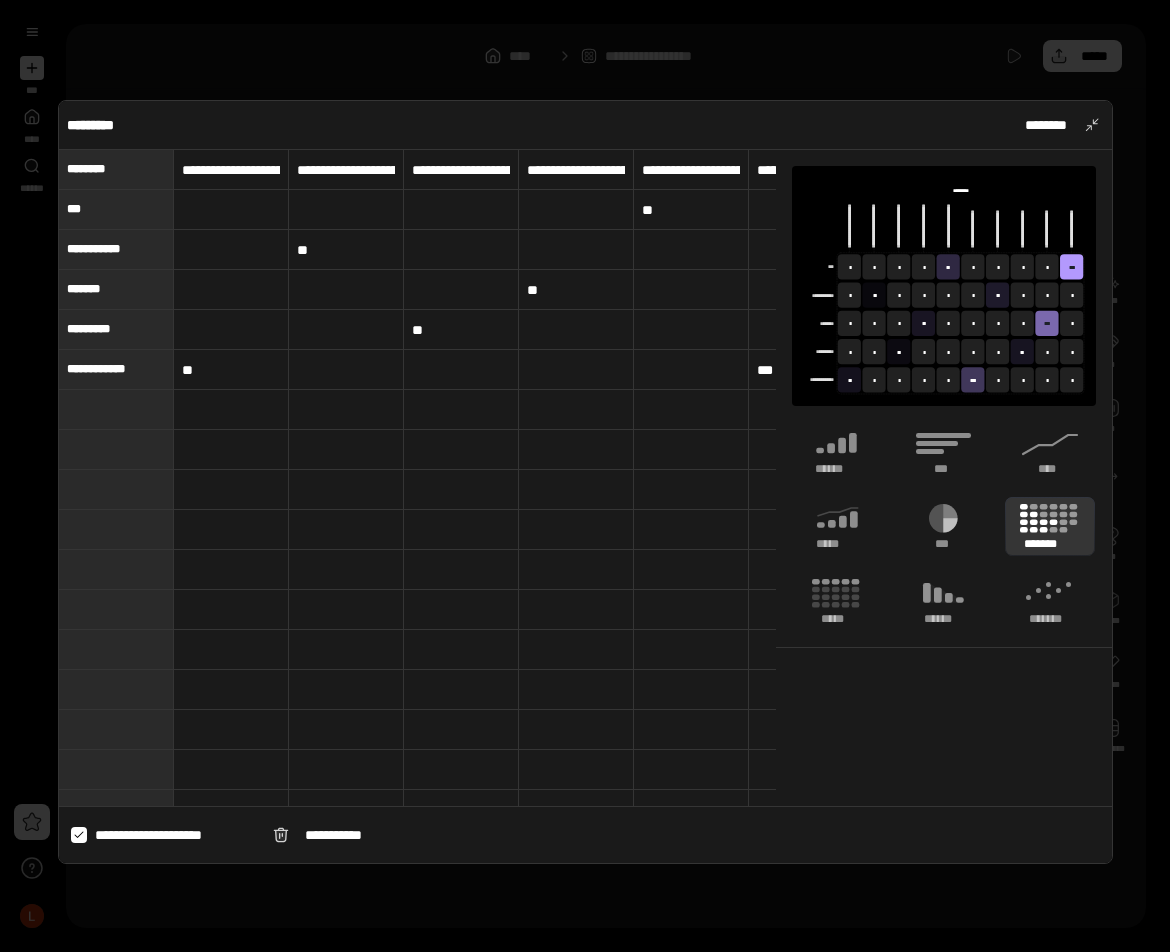 click on "**********" at bounding box center (231, 170) 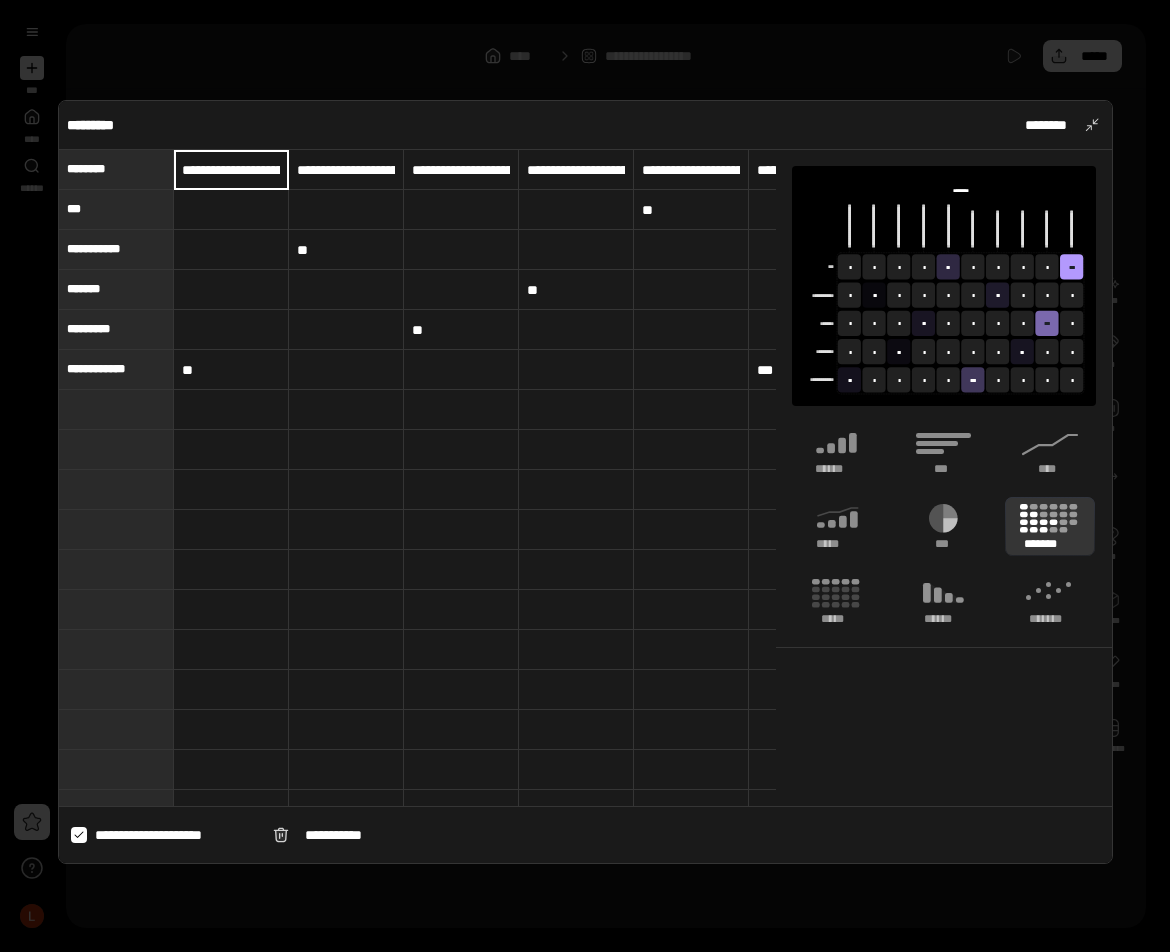 click on "**********" at bounding box center [231, 170] 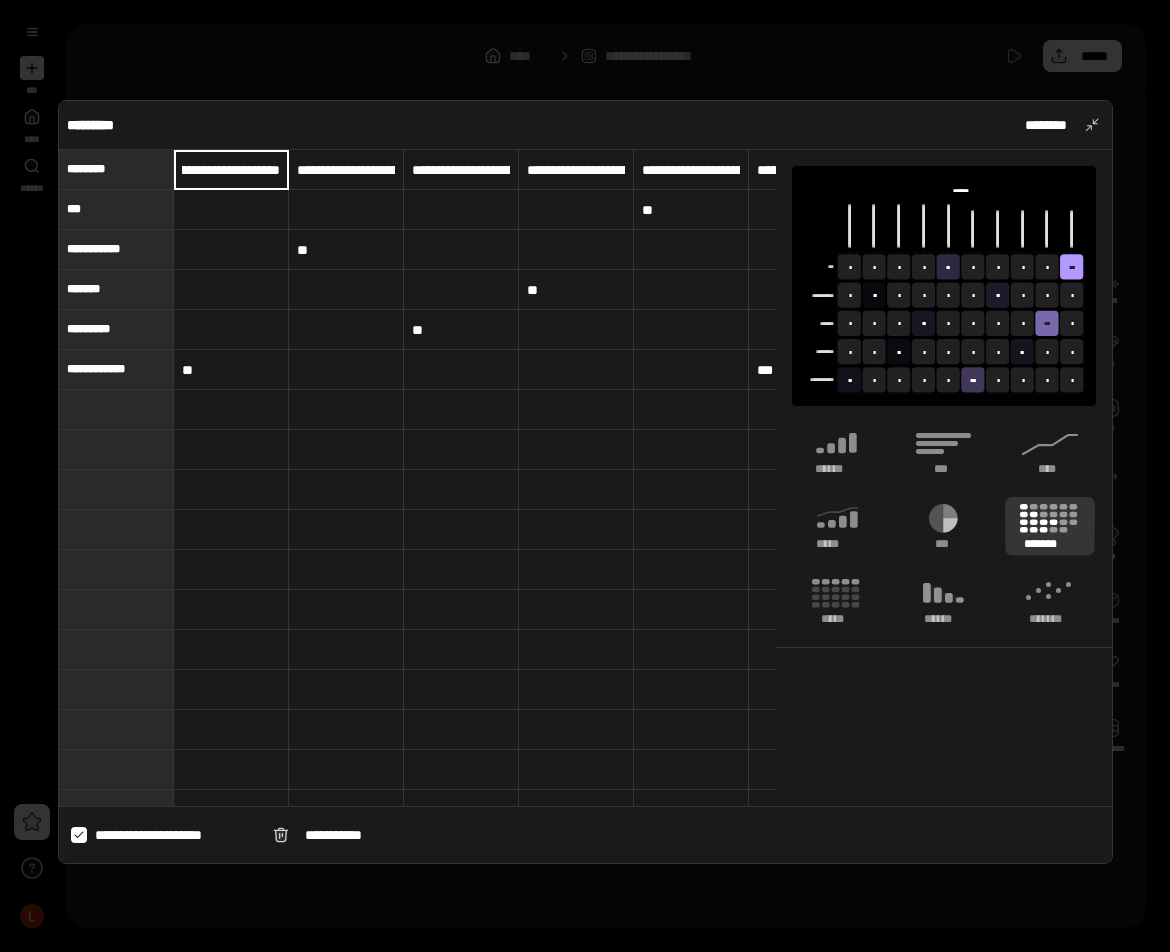 click on "**********" at bounding box center [231, 169] 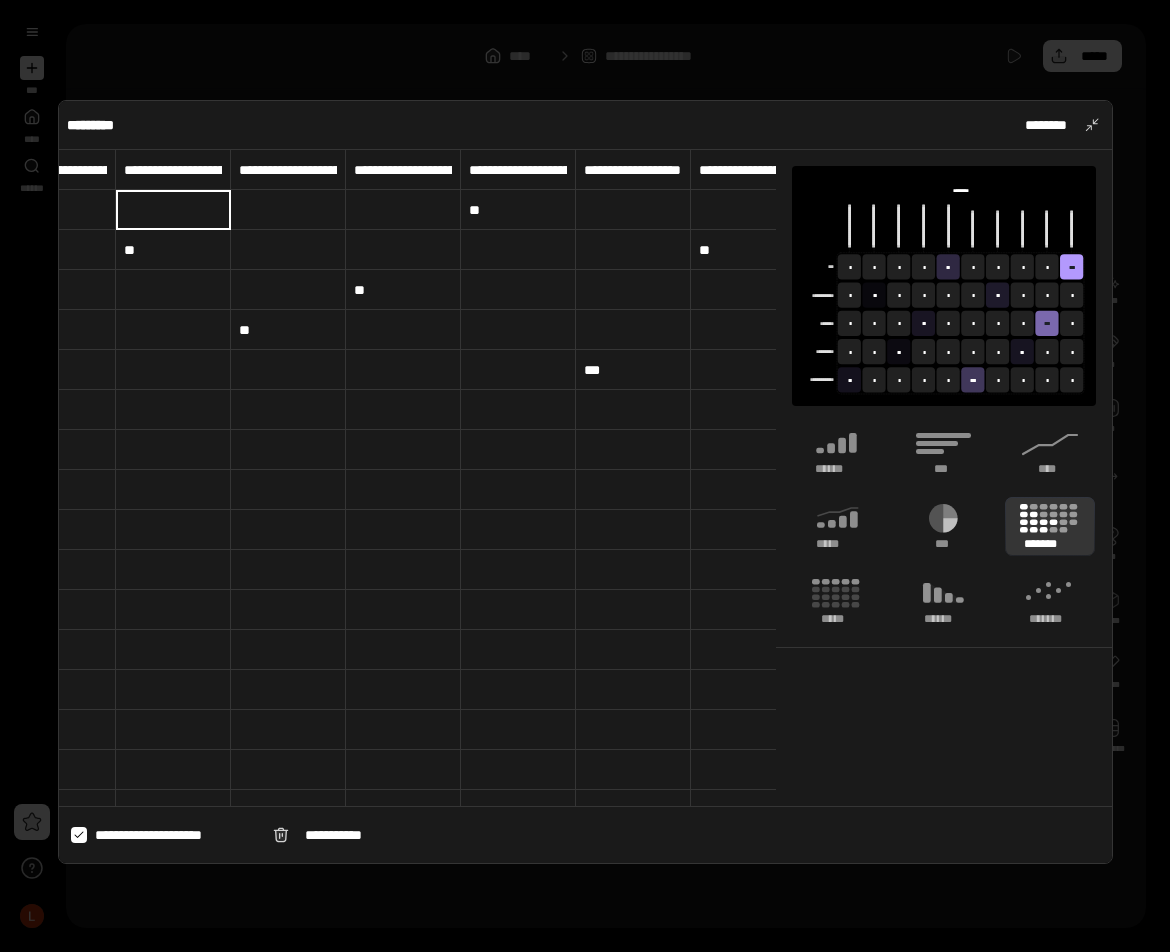 scroll, scrollTop: 0, scrollLeft: 0, axis: both 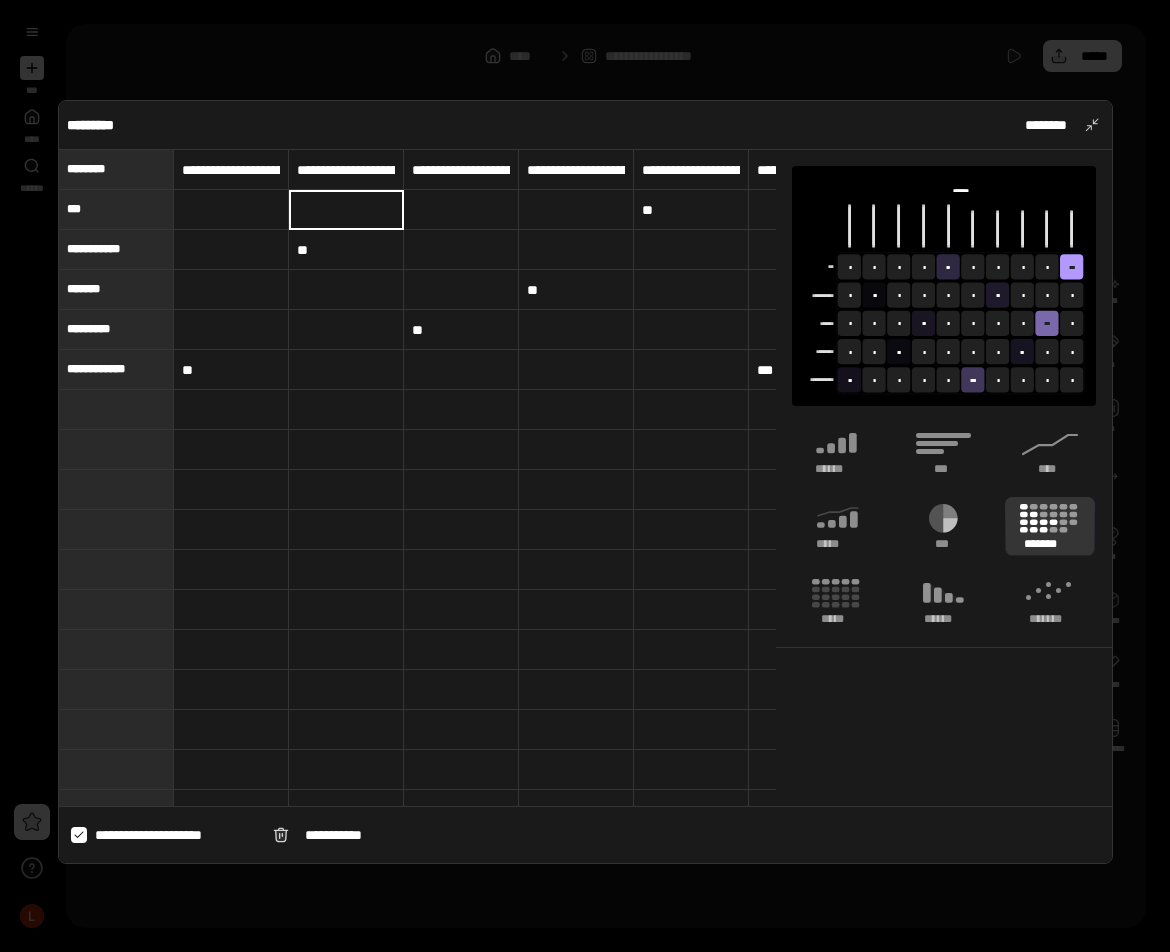 click on "********" at bounding box center [116, 169] 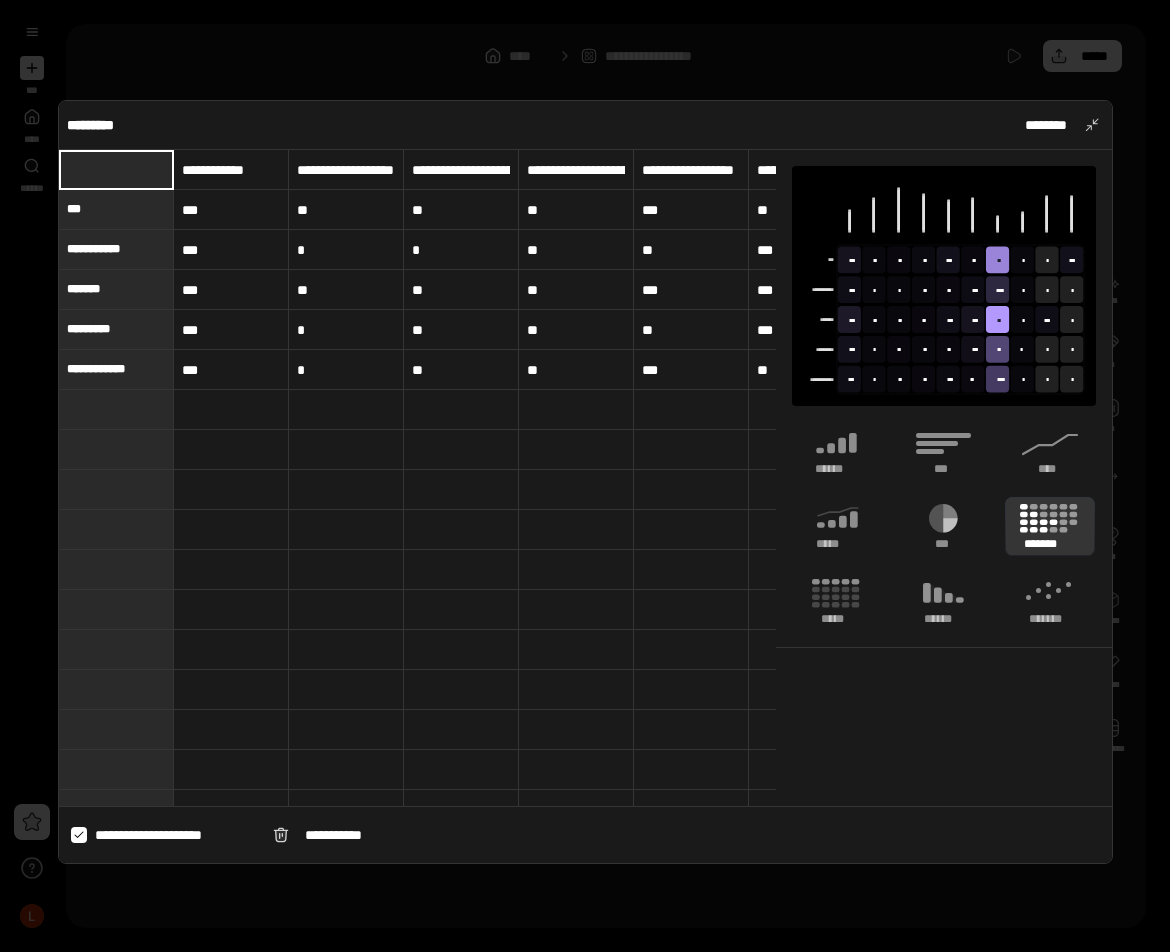 type 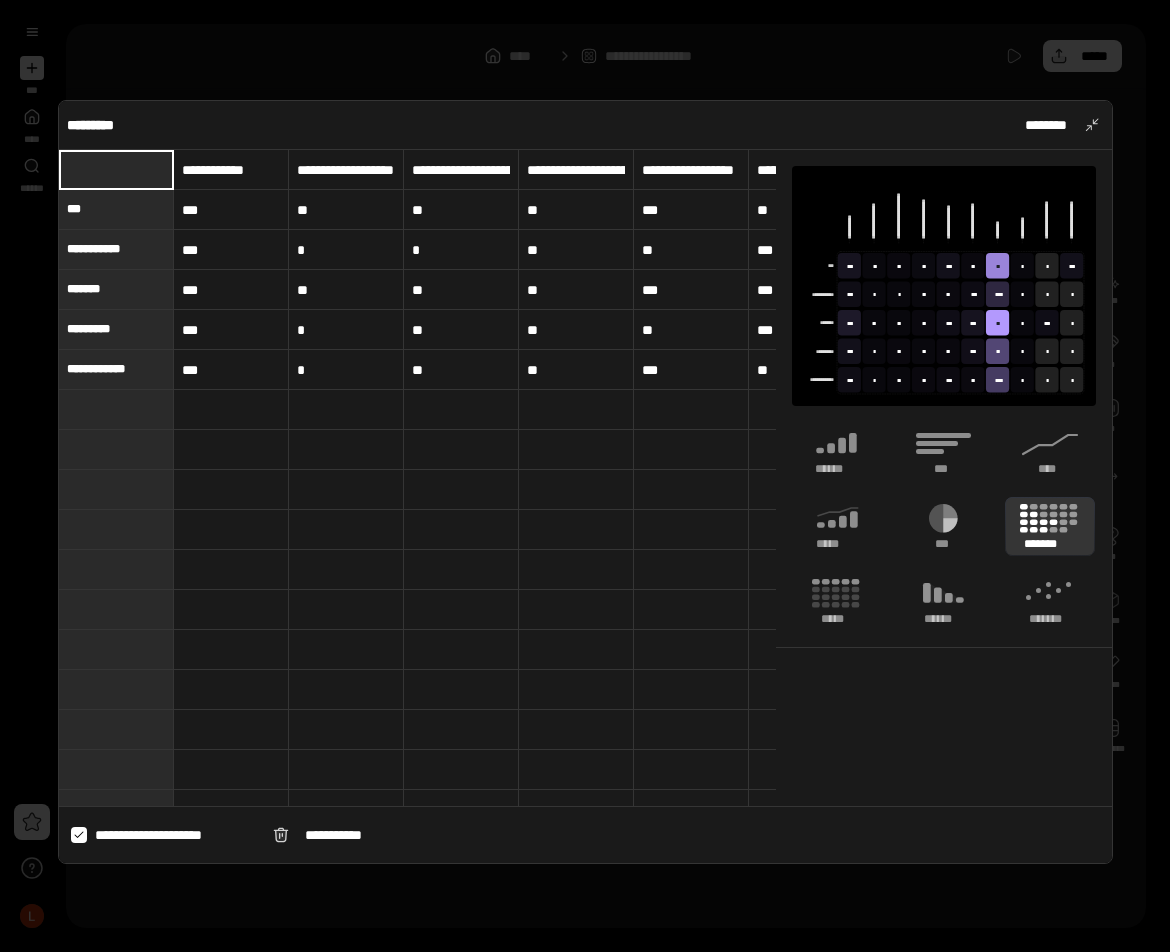 click on "***" at bounding box center (231, 370) 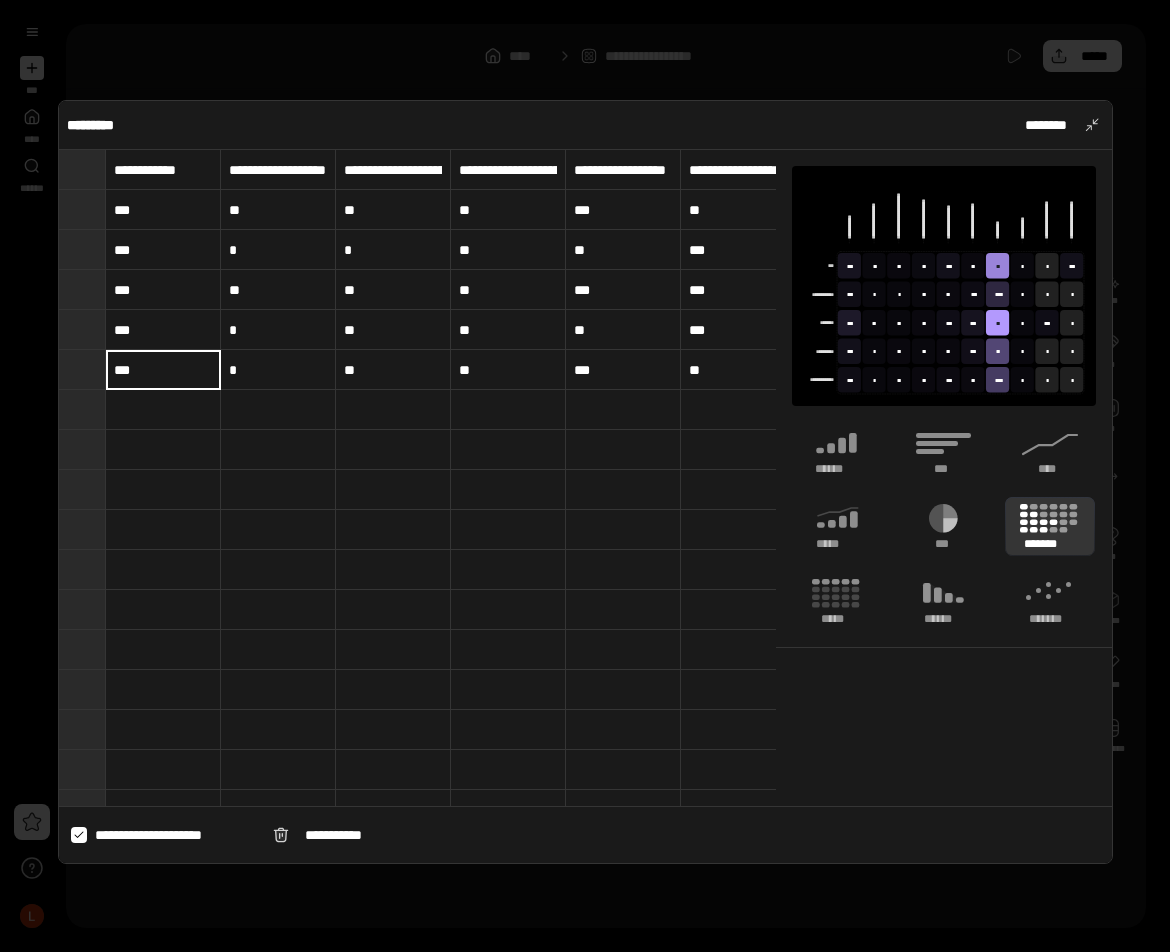 scroll, scrollTop: 0, scrollLeft: 164, axis: horizontal 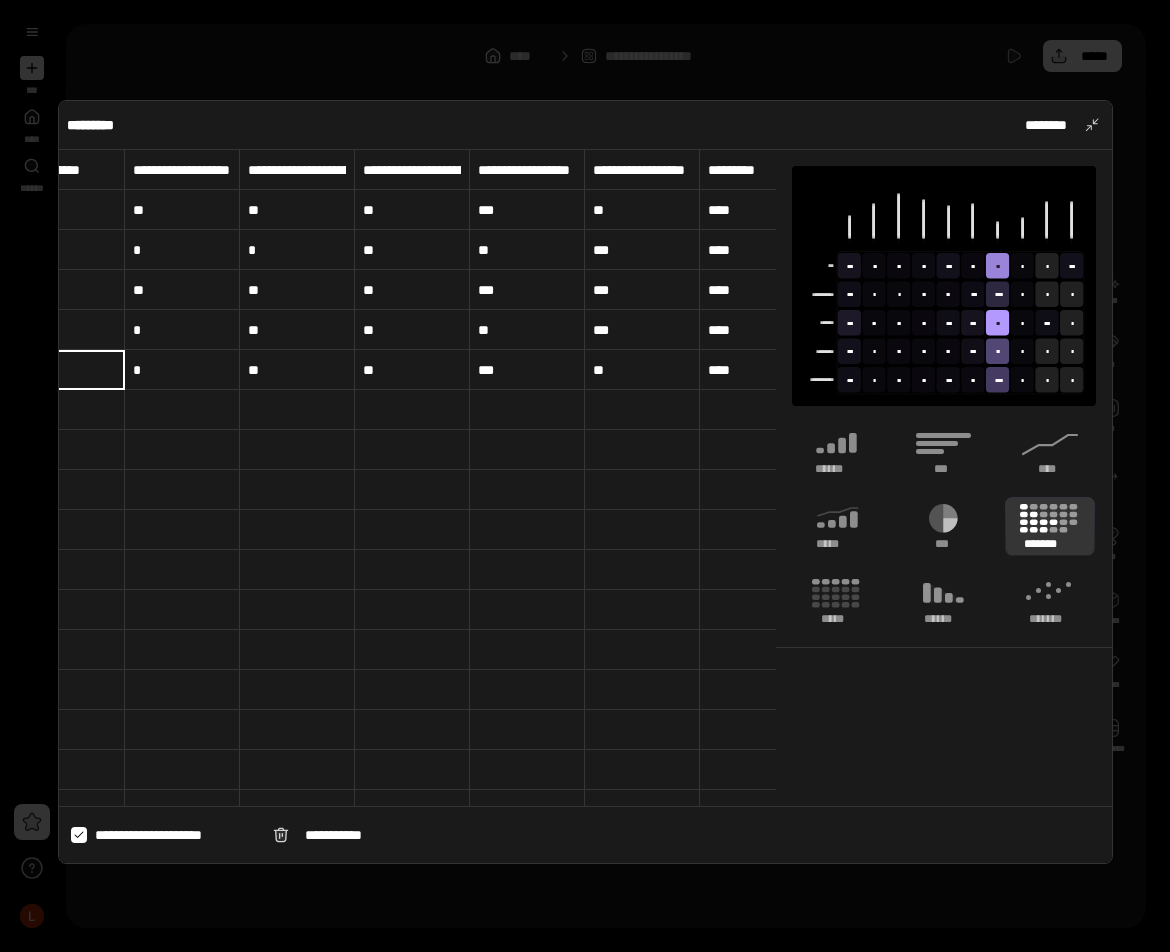 click on "**********" at bounding box center (527, 170) 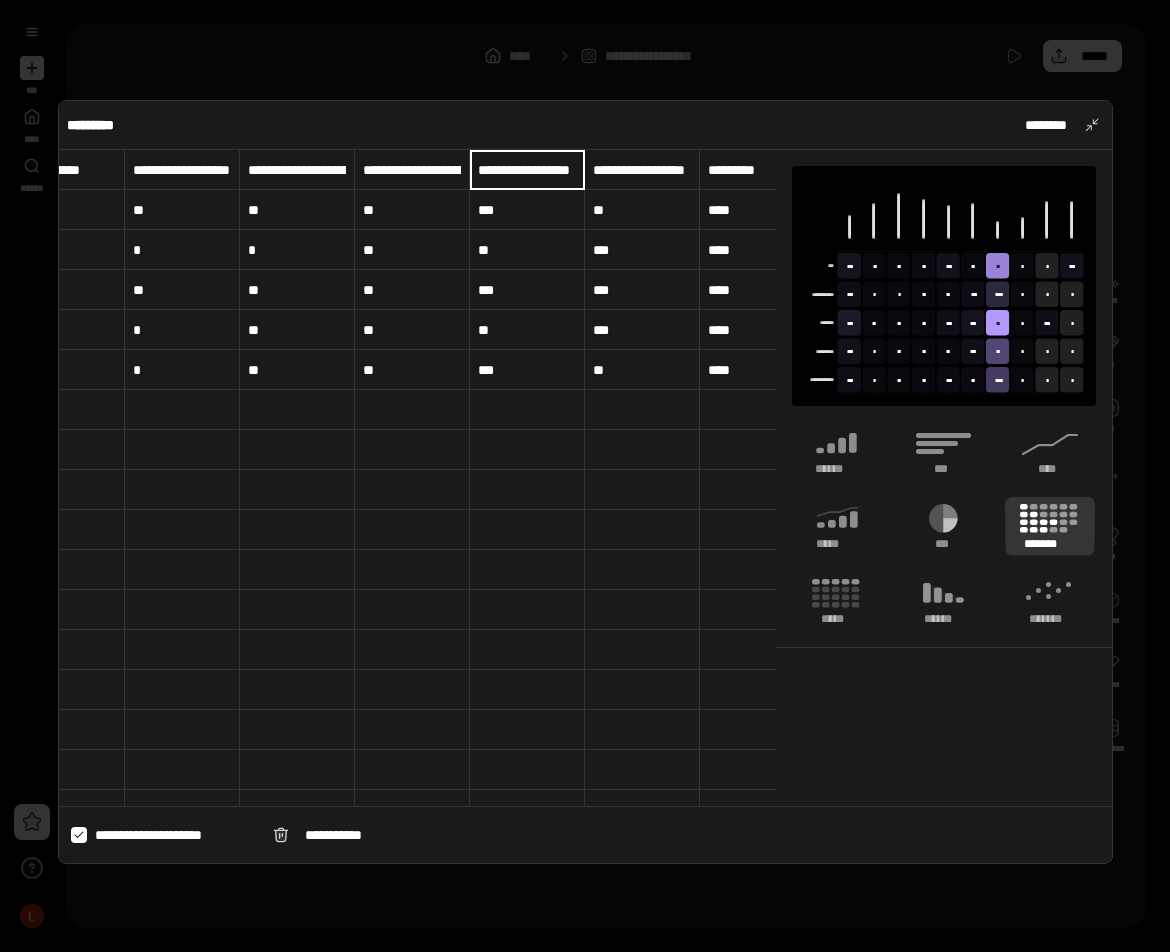 click on "**********" at bounding box center [527, 170] 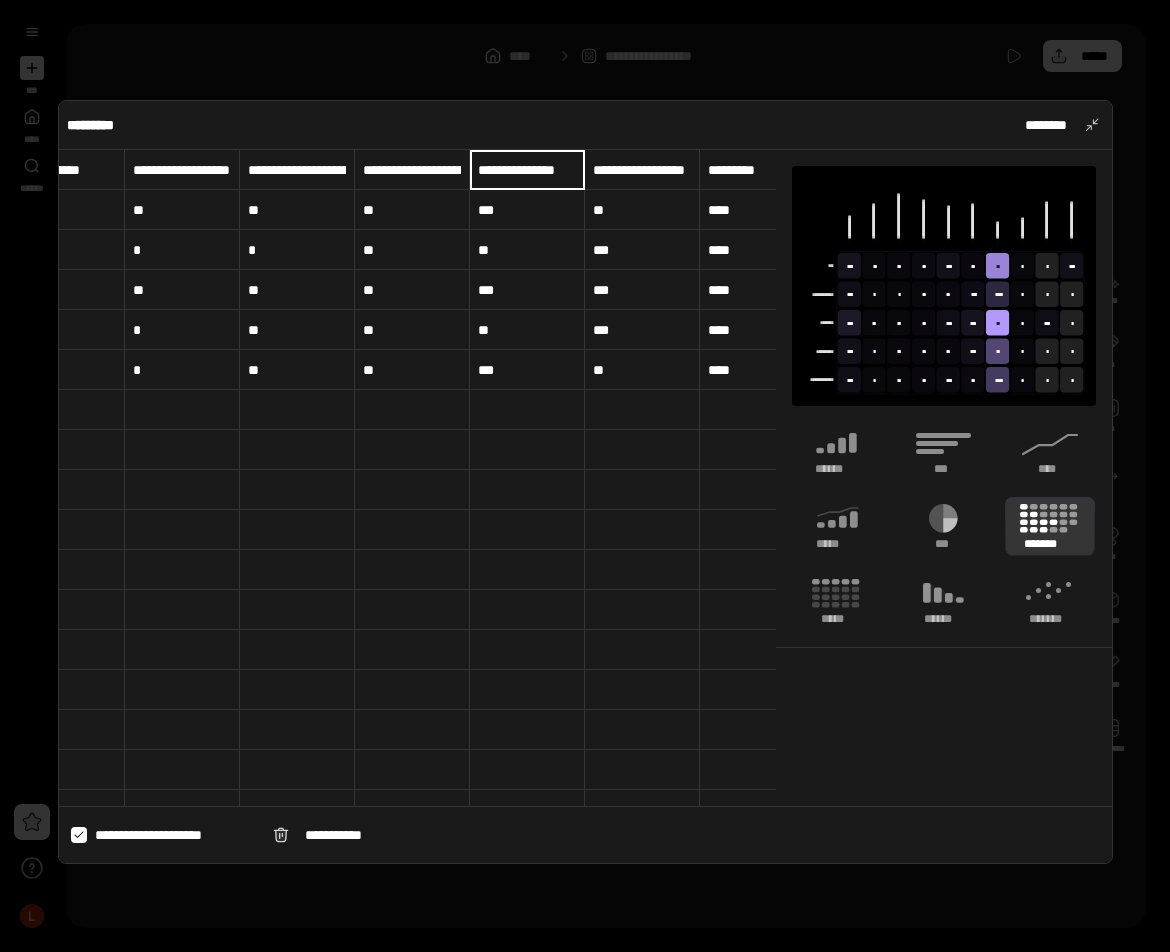scroll, scrollTop: 0, scrollLeft: 16, axis: horizontal 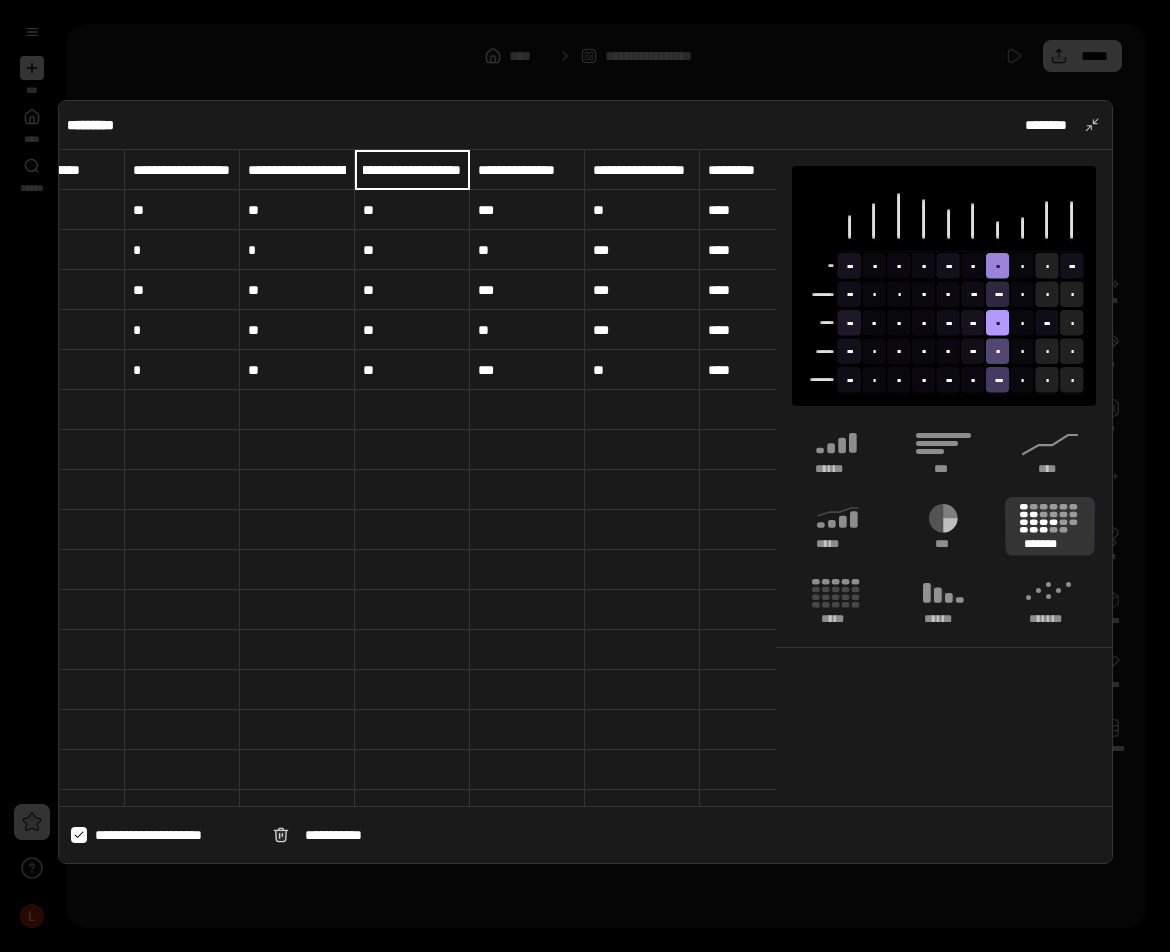 click on "**********" at bounding box center (412, 169) 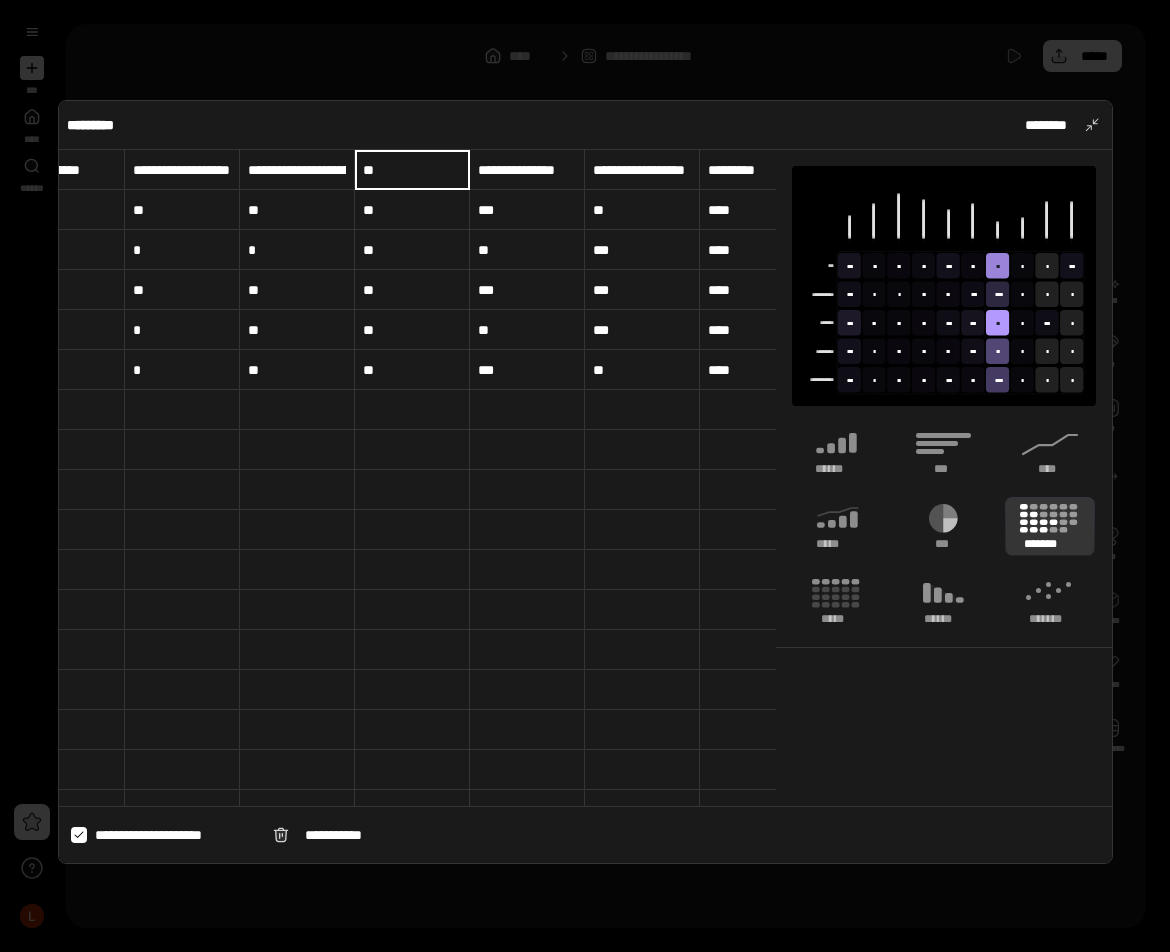 scroll, scrollTop: 0, scrollLeft: 0, axis: both 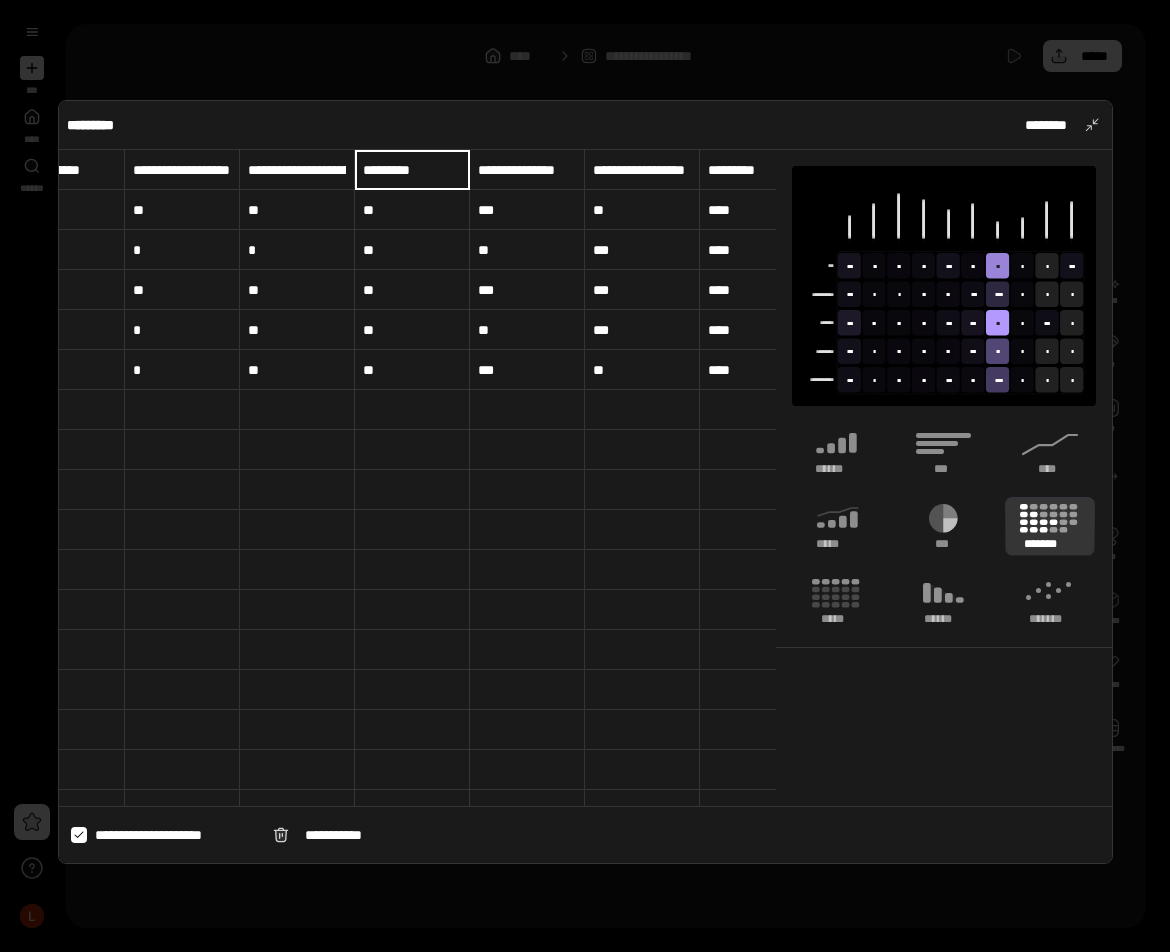 type on "*********" 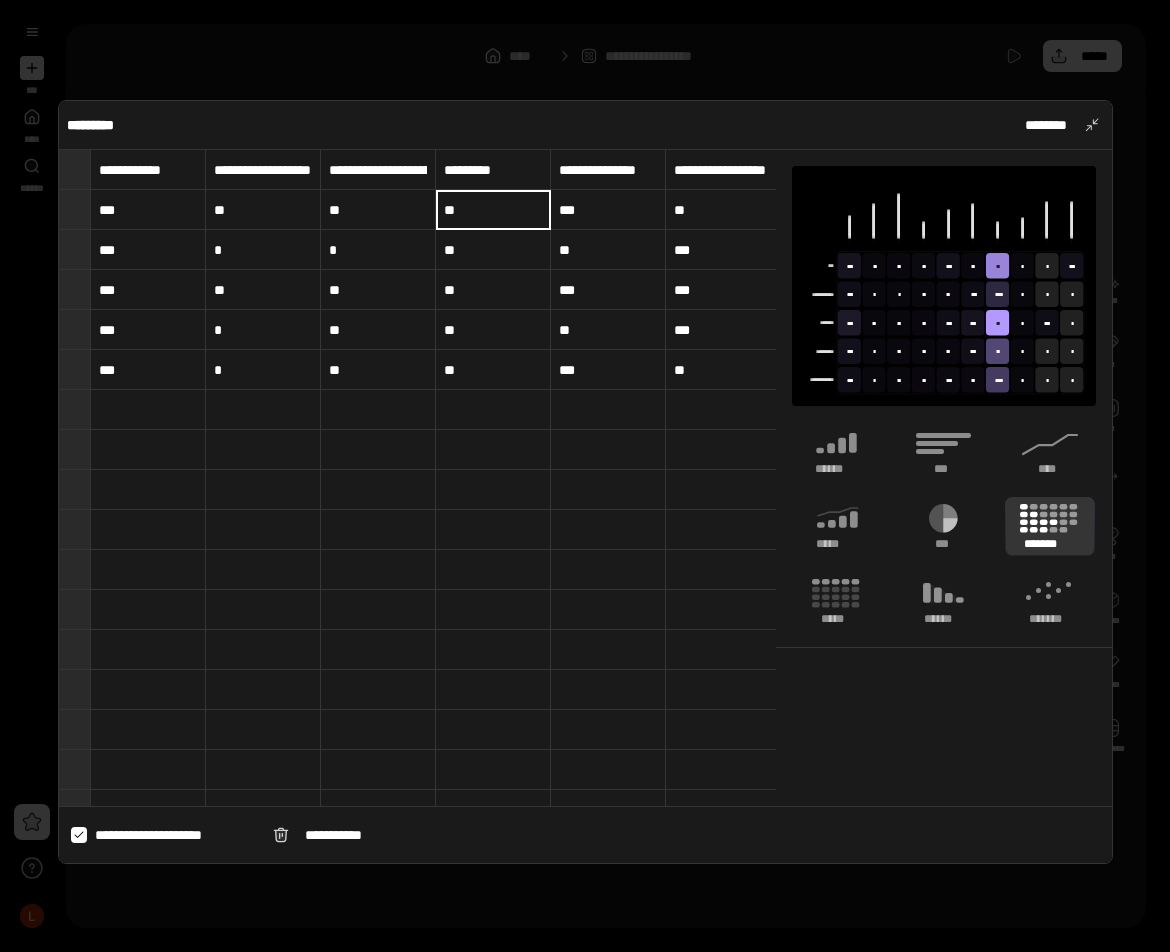 scroll, scrollTop: 0, scrollLeft: 78, axis: horizontal 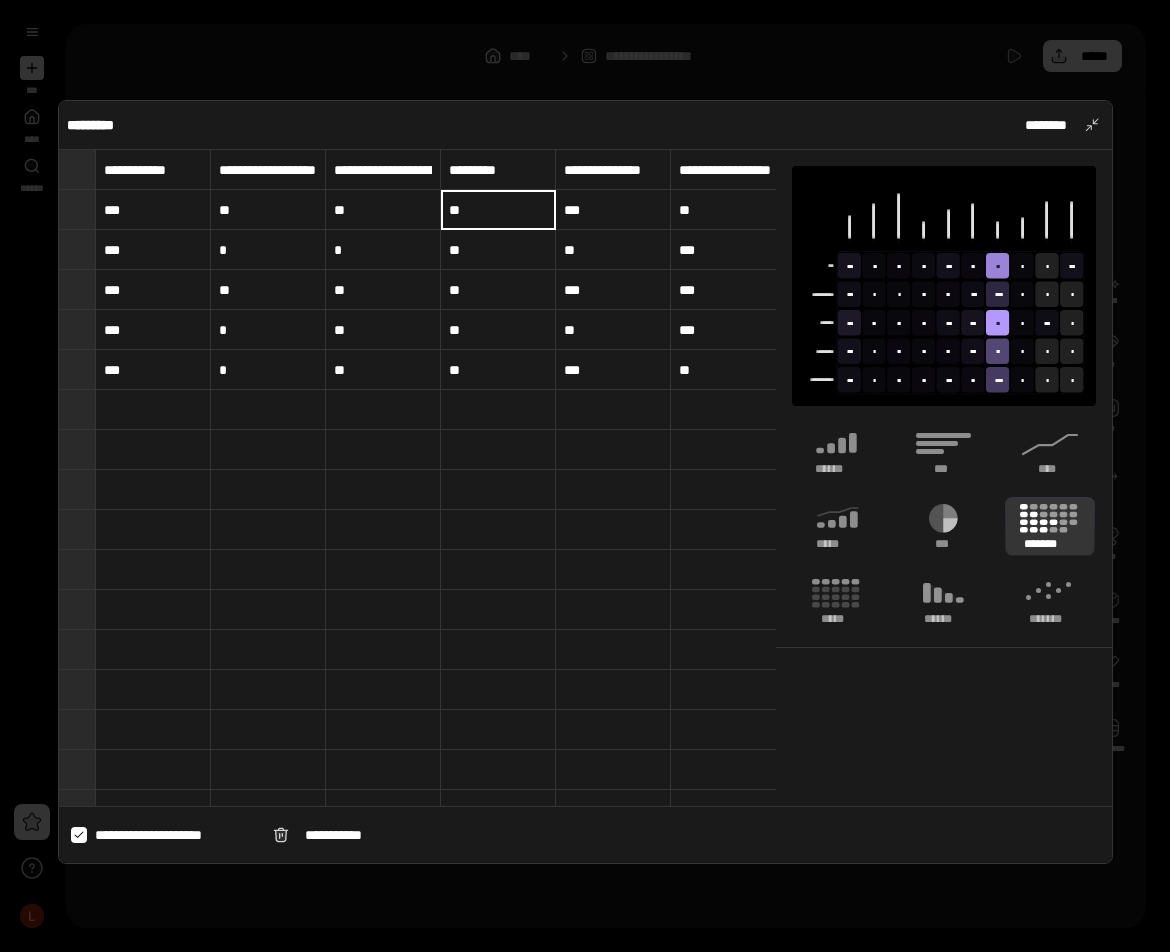 click on "**********" at bounding box center (383, 170) 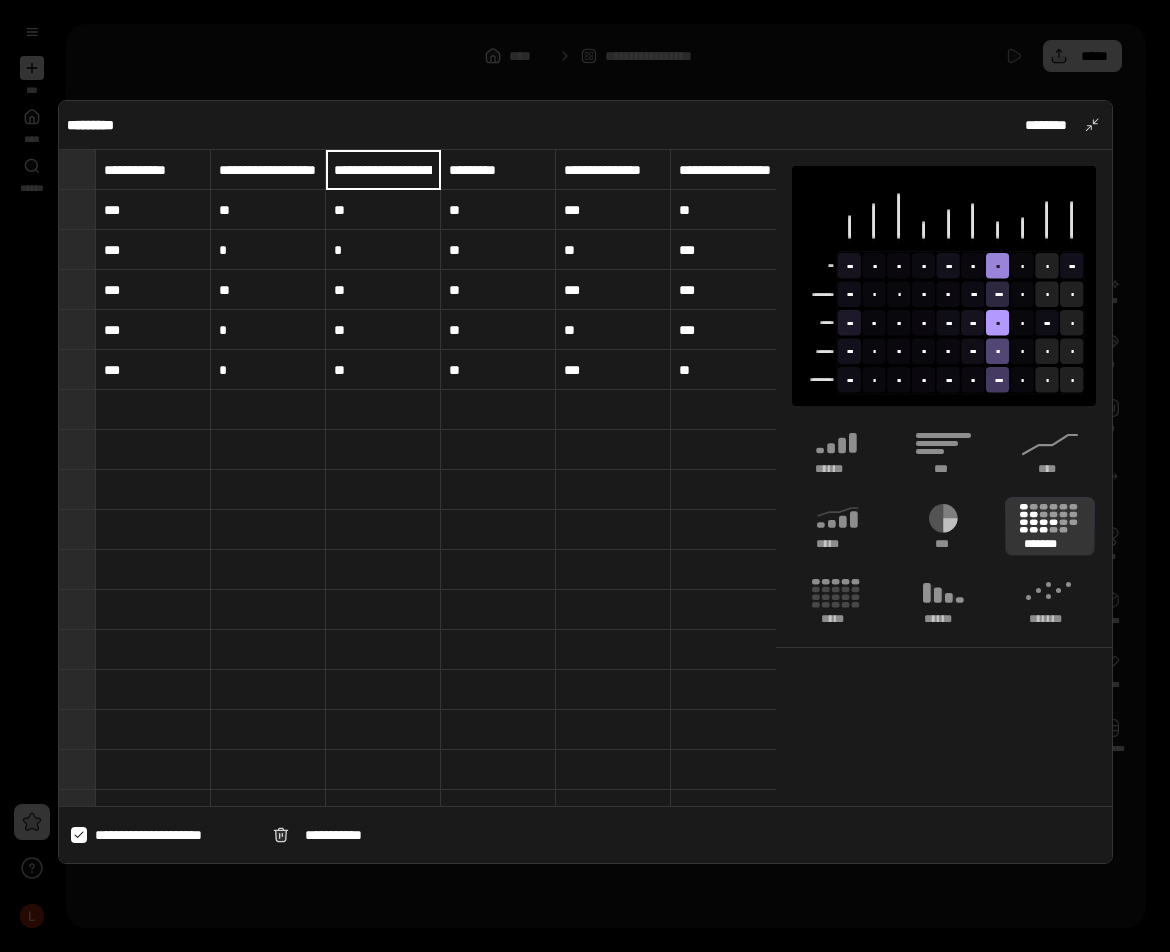 click on "**********" at bounding box center [383, 170] 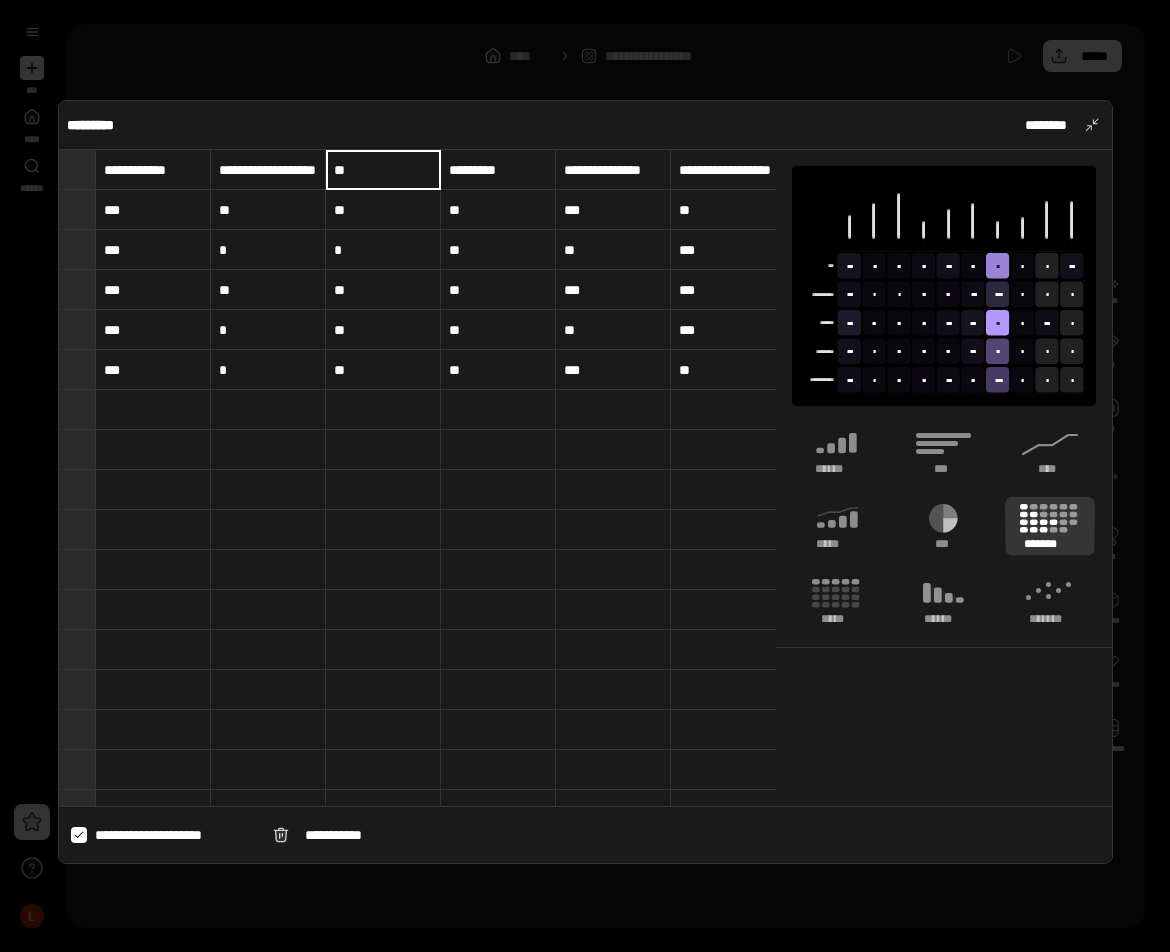 scroll, scrollTop: 0, scrollLeft: 0, axis: both 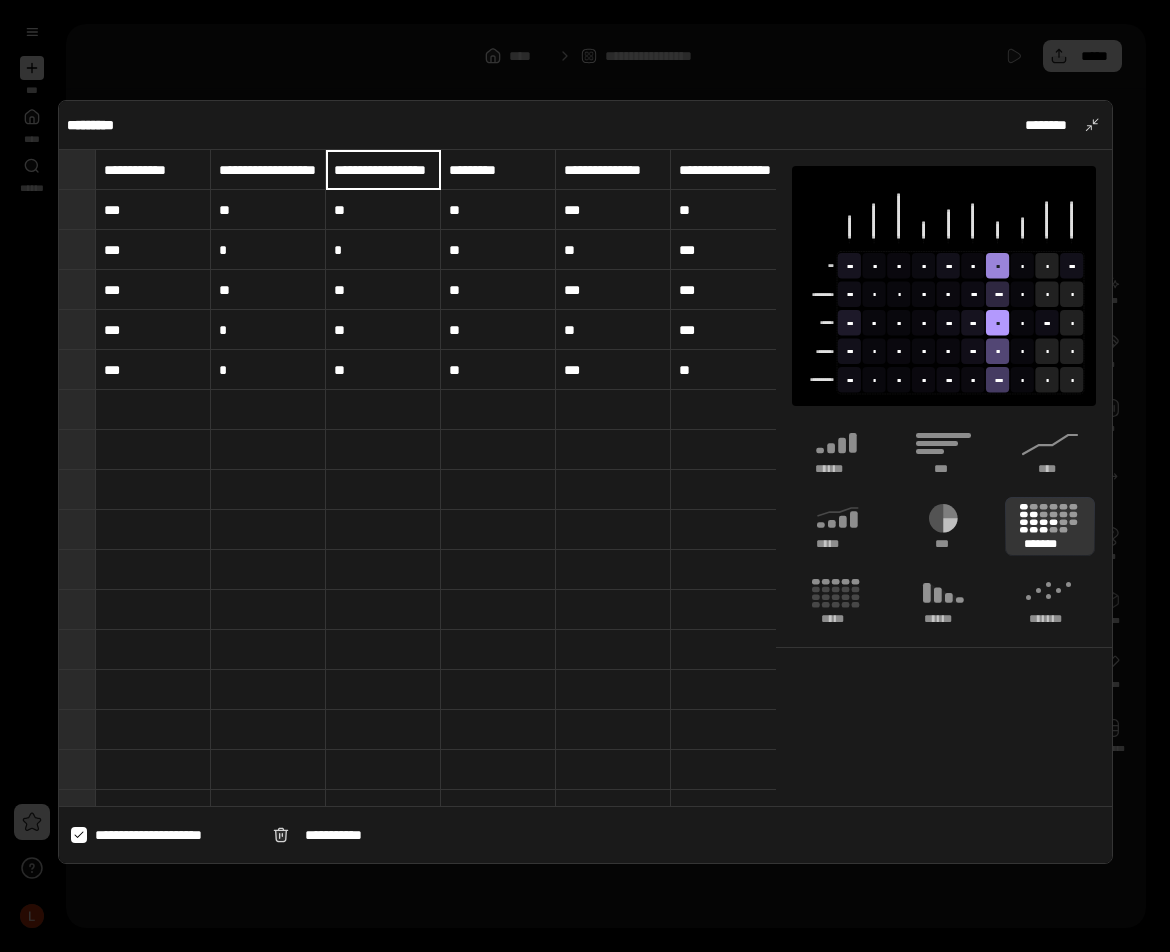 click on "**********" at bounding box center (383, 169) 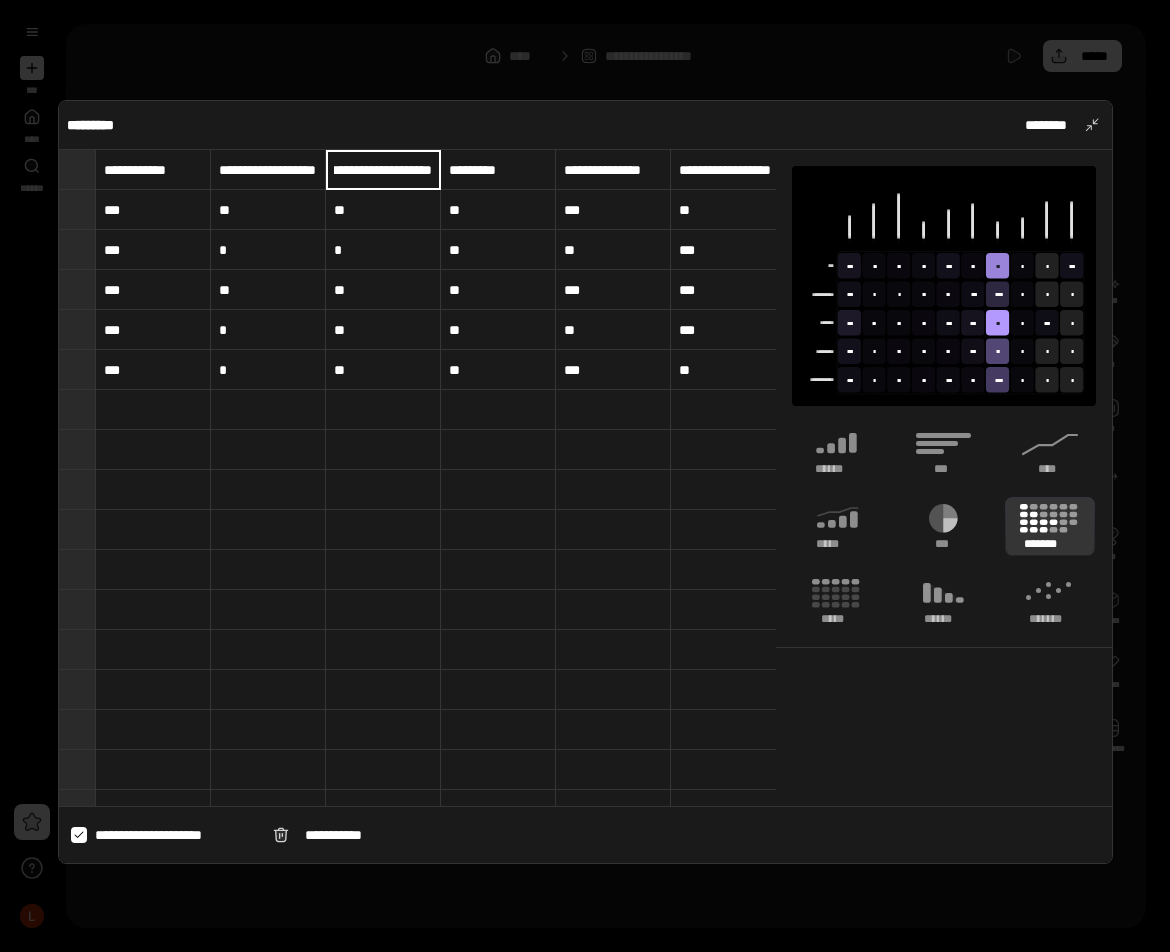 click on "**********" at bounding box center [383, 169] 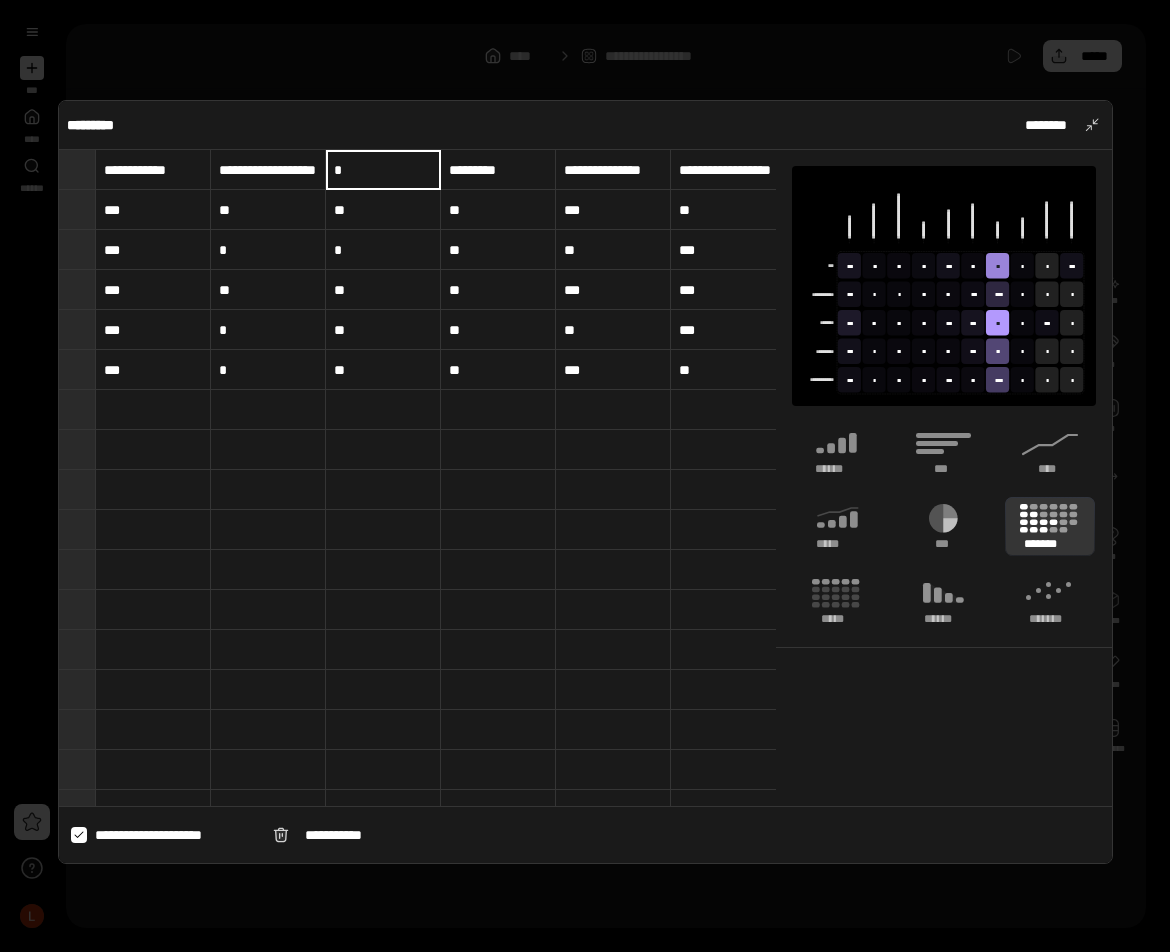 scroll, scrollTop: 0, scrollLeft: 0, axis: both 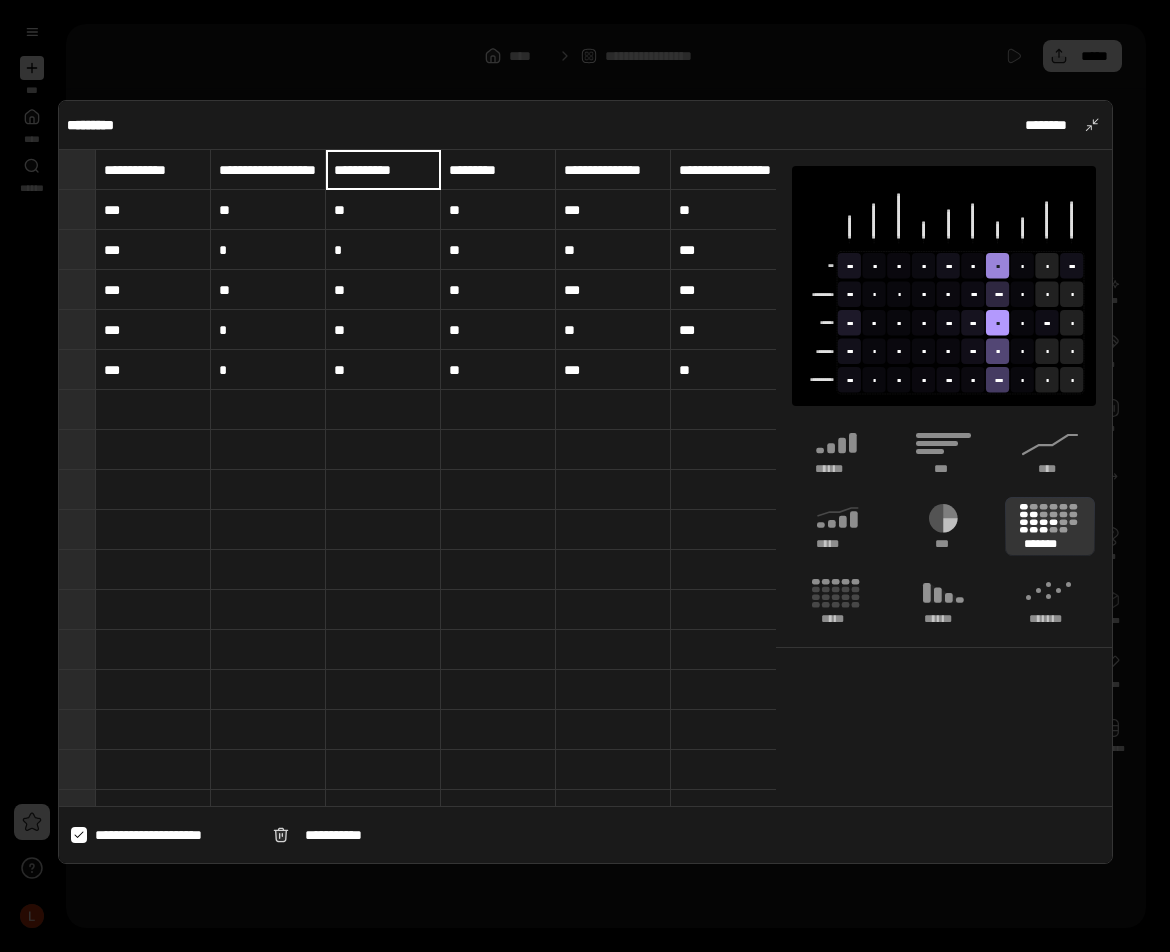 type on "**********" 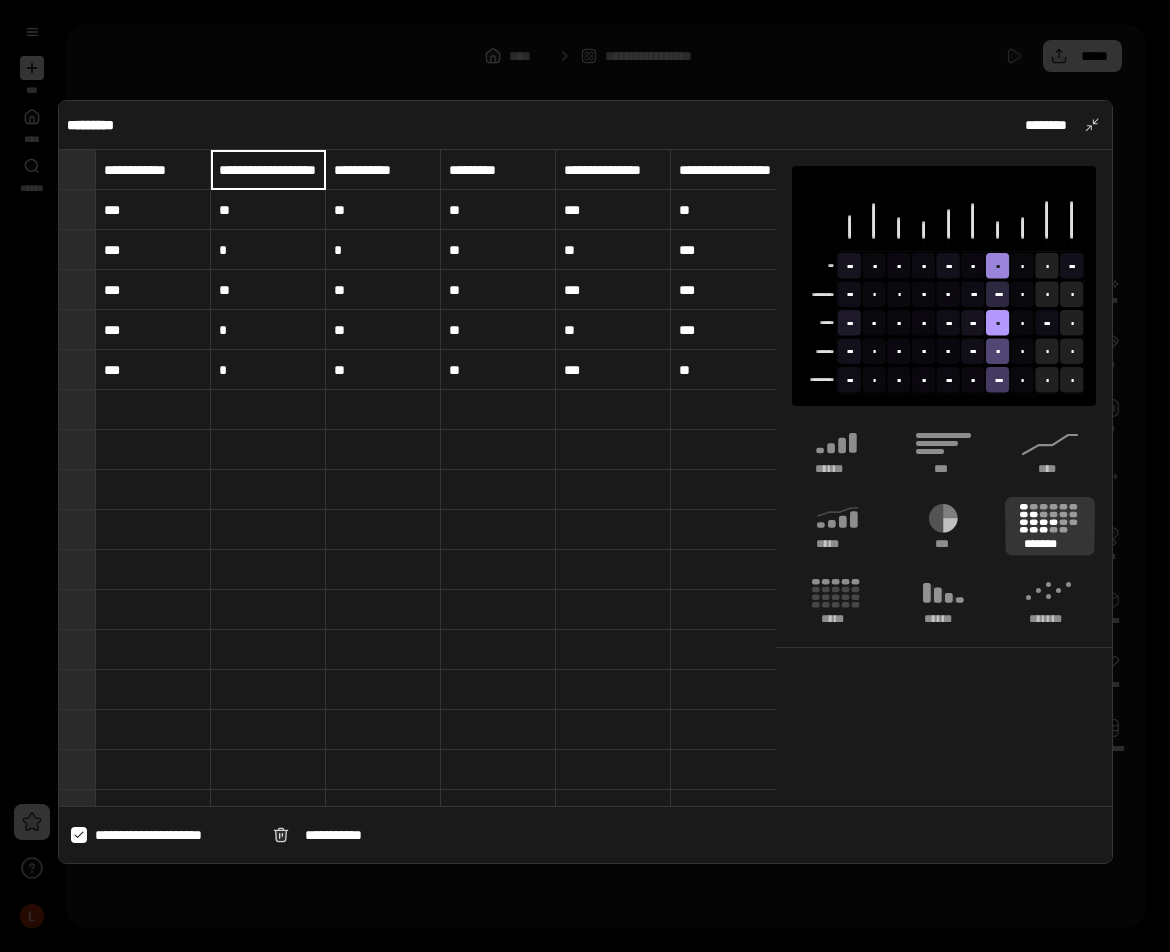 click on "**********" at bounding box center (268, 170) 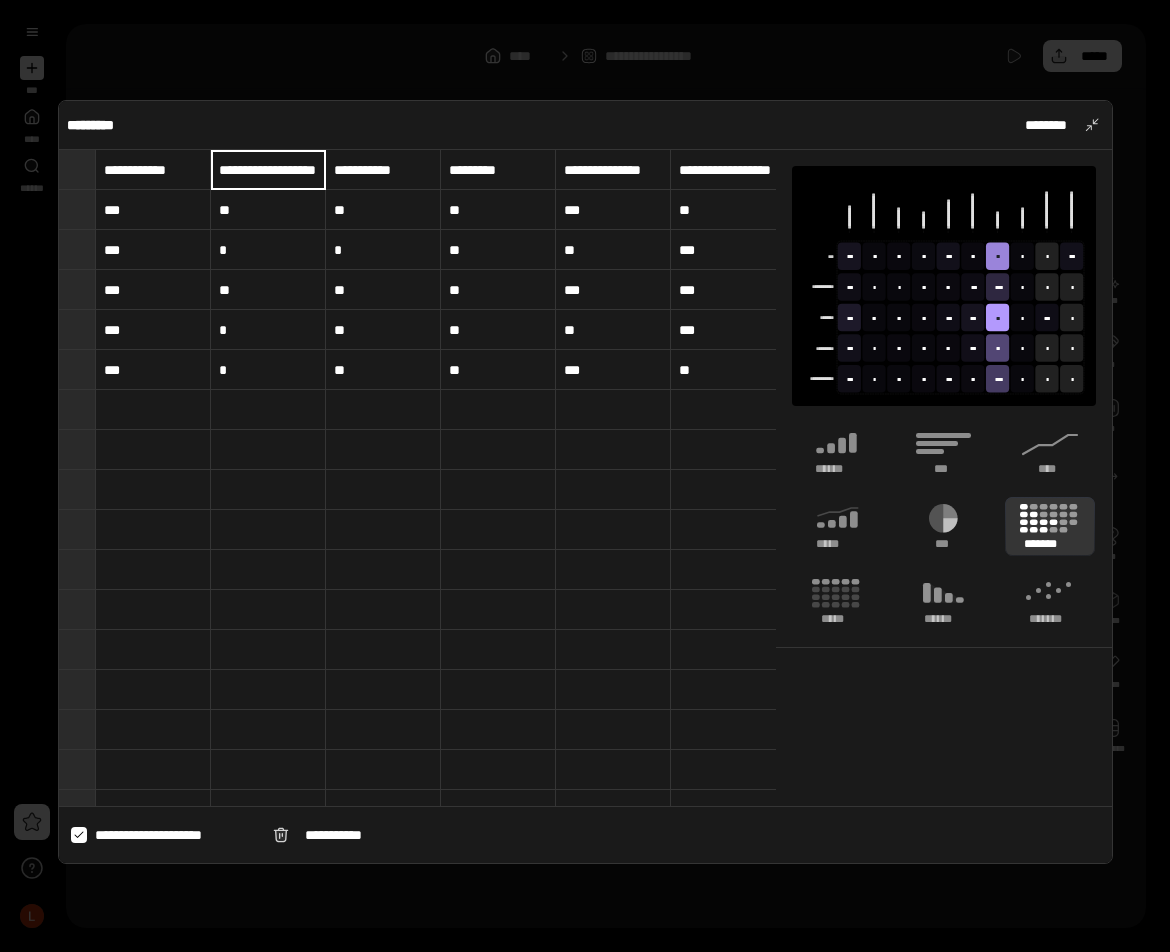 click on "**********" at bounding box center (268, 169) 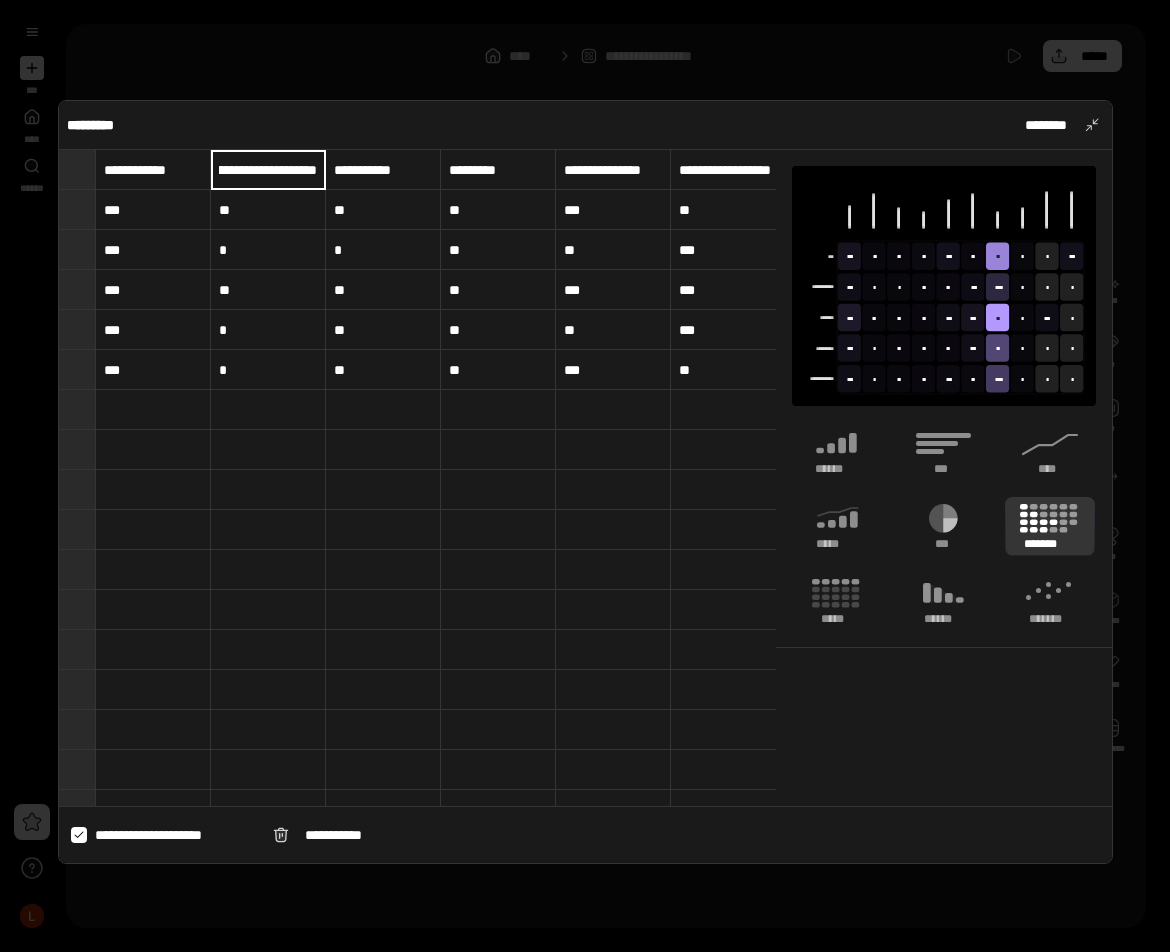 scroll, scrollTop: 0, scrollLeft: 246, axis: horizontal 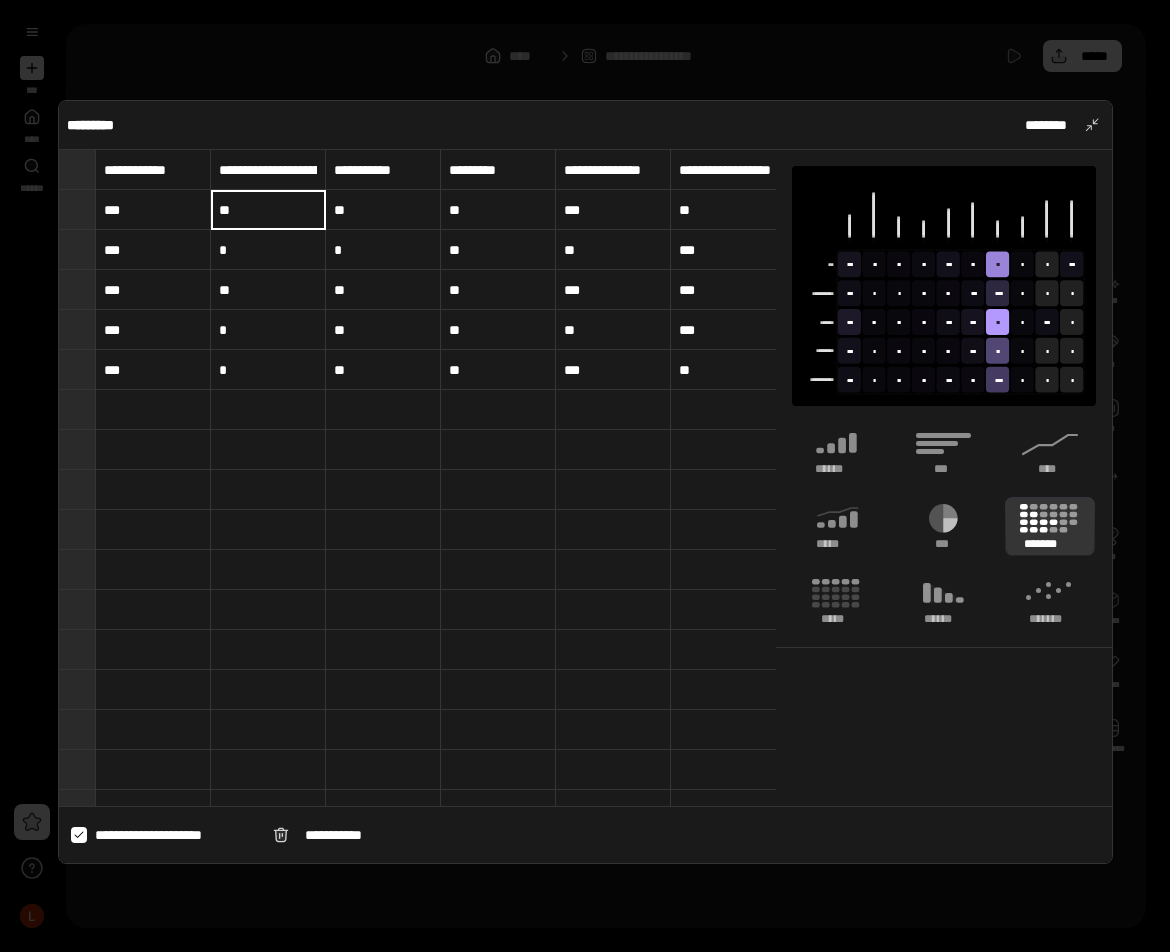 click at bounding box center (383, 490) 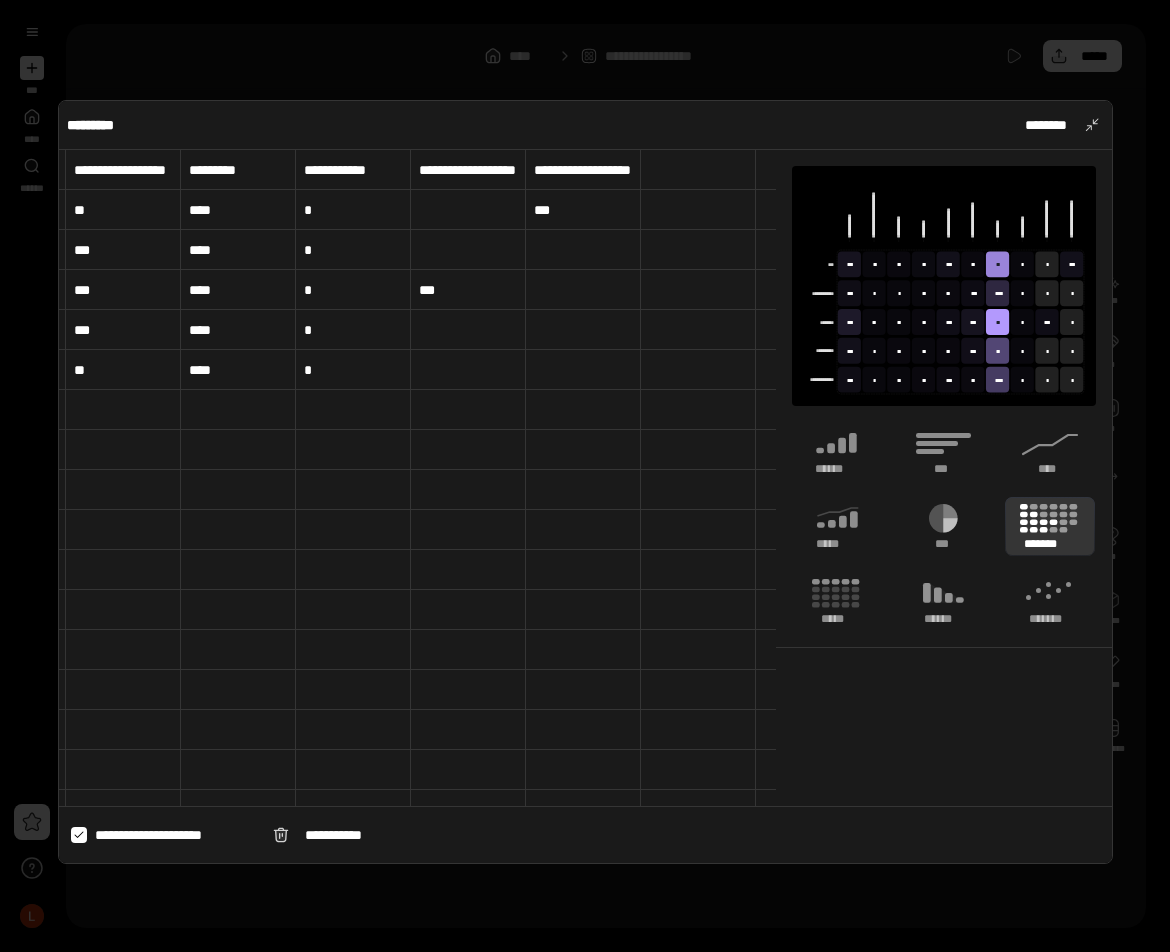 scroll, scrollTop: 0, scrollLeft: 729, axis: horizontal 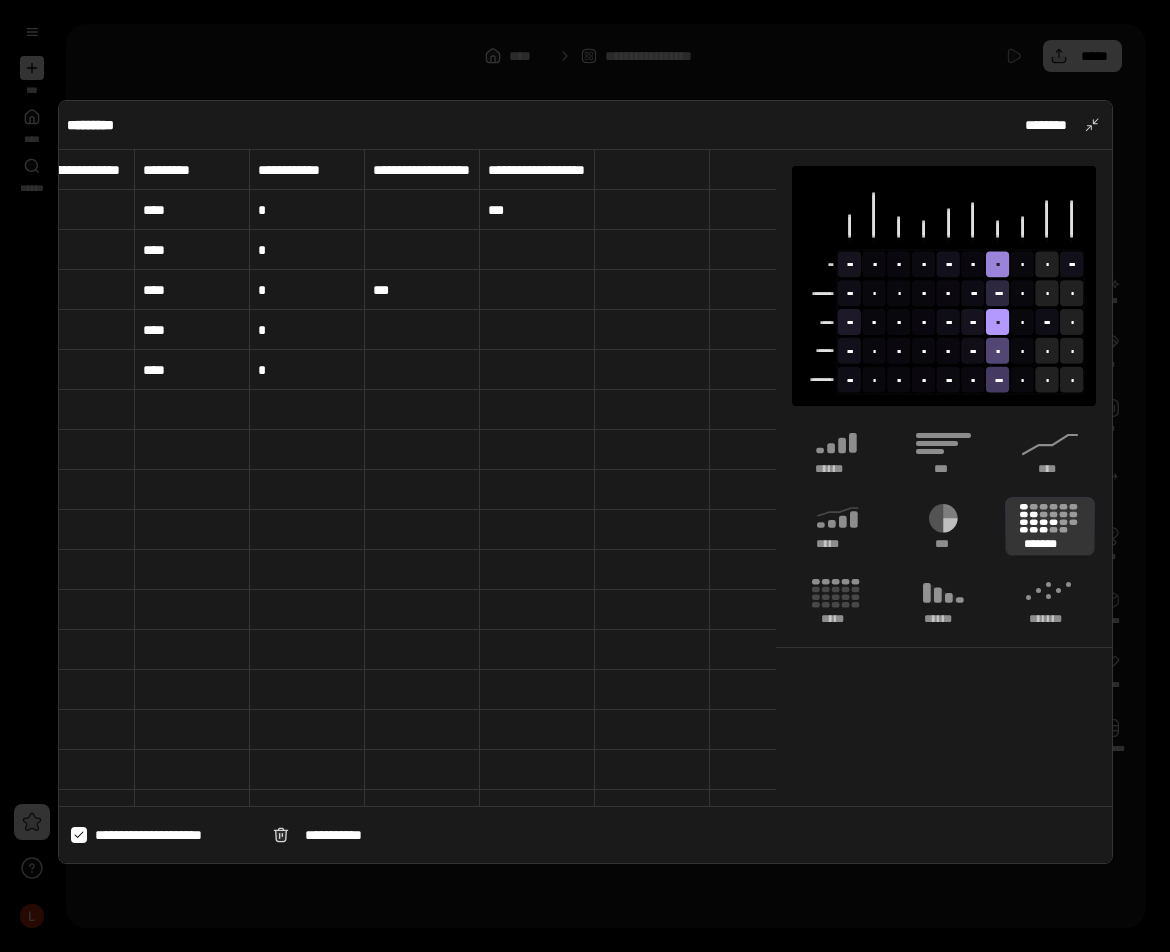 click on "**********" at bounding box center (422, 170) 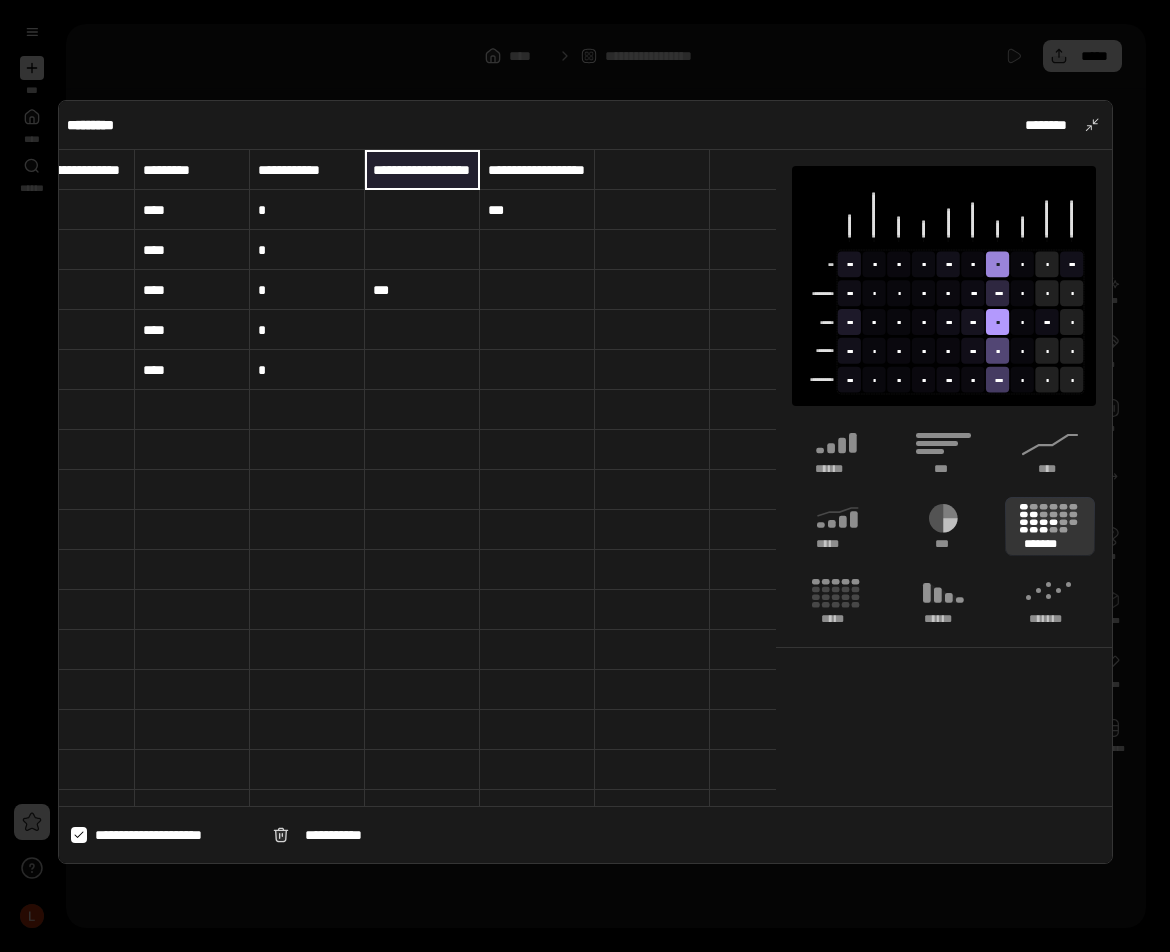 click on "**********" at bounding box center [537, 170] 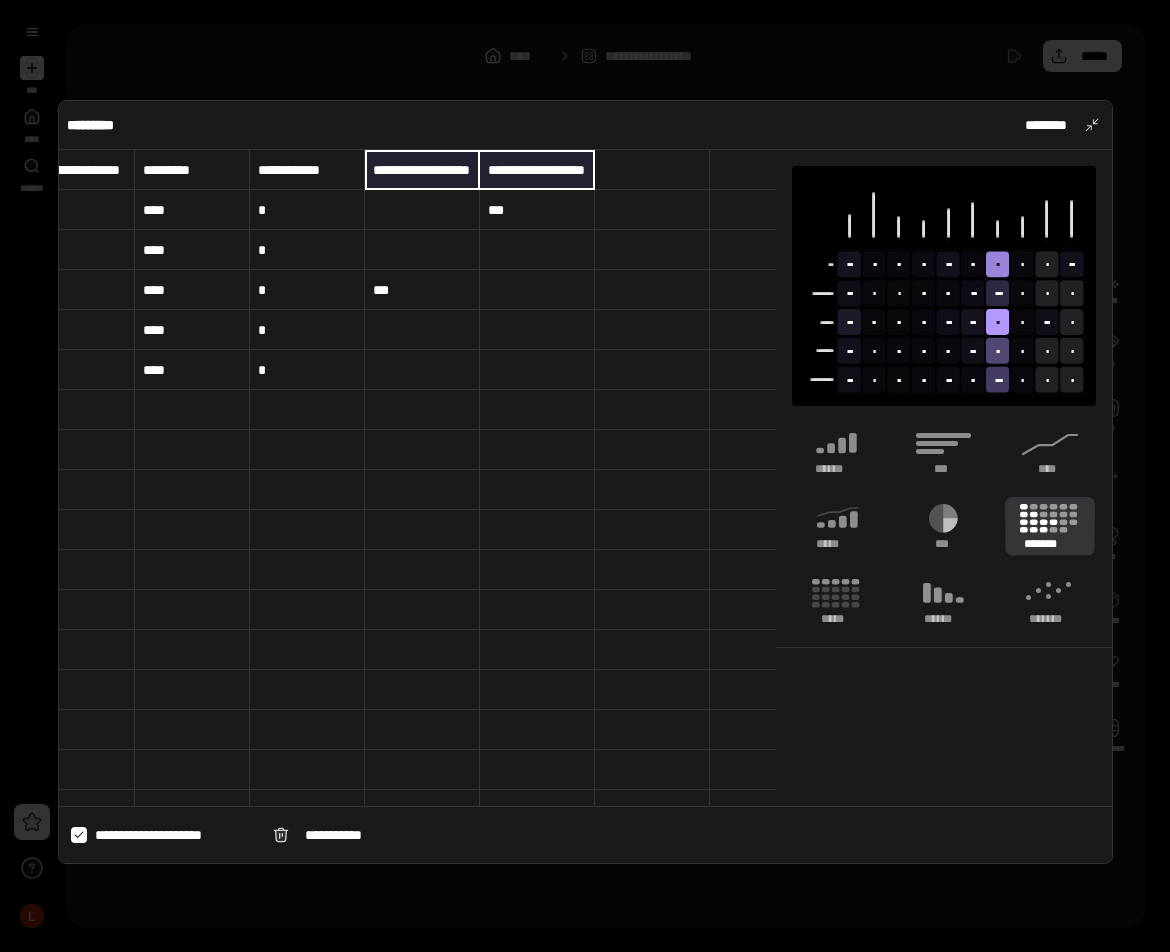 click at bounding box center [537, 410] 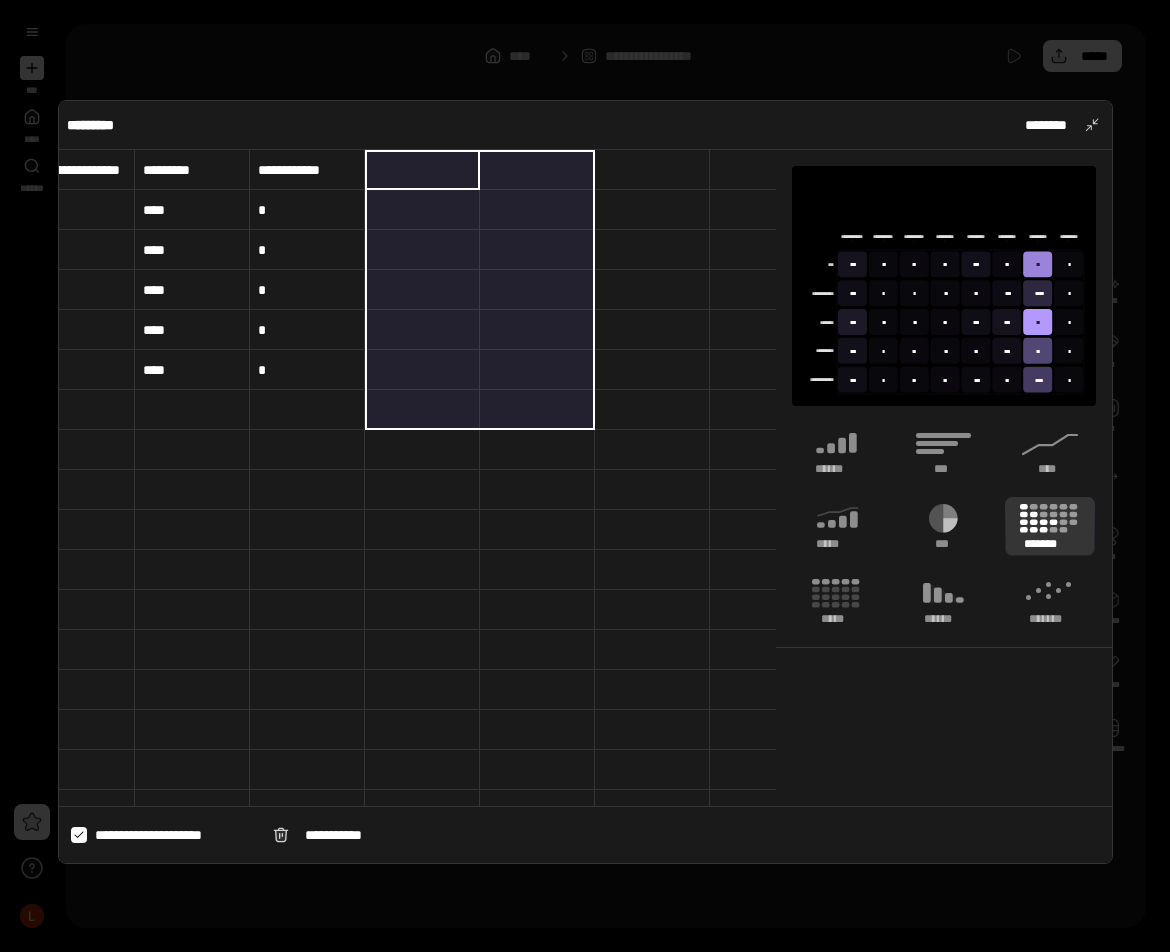 type 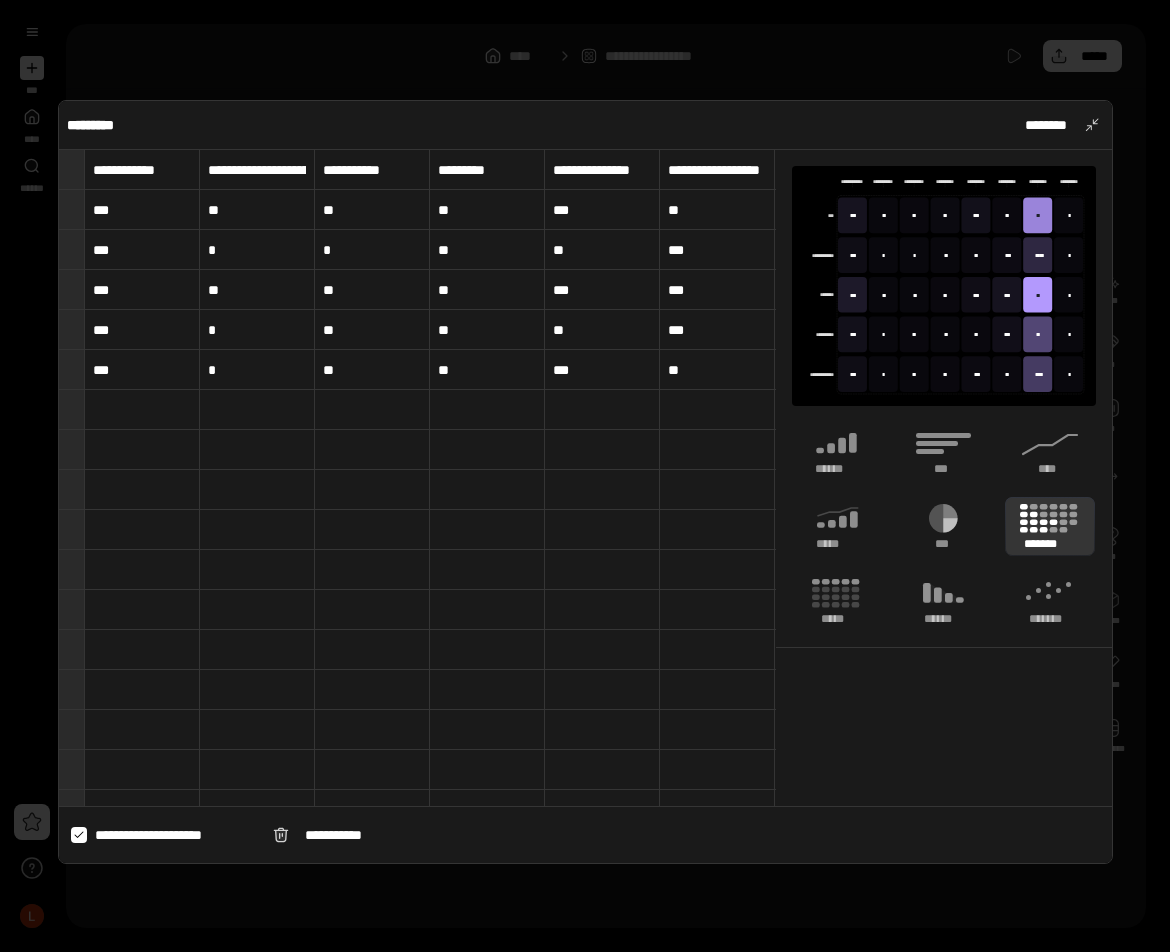 scroll, scrollTop: 0, scrollLeft: 0, axis: both 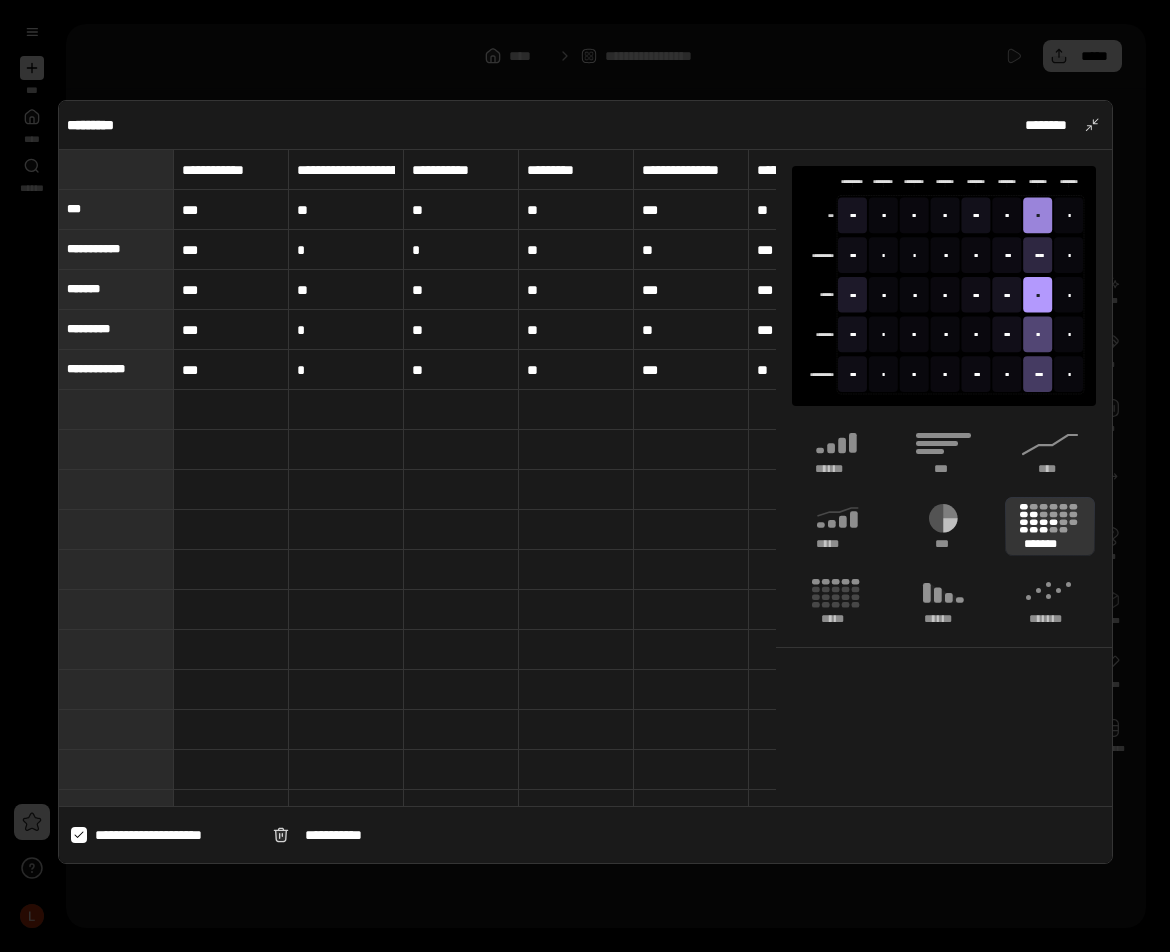 click at bounding box center (585, 476) 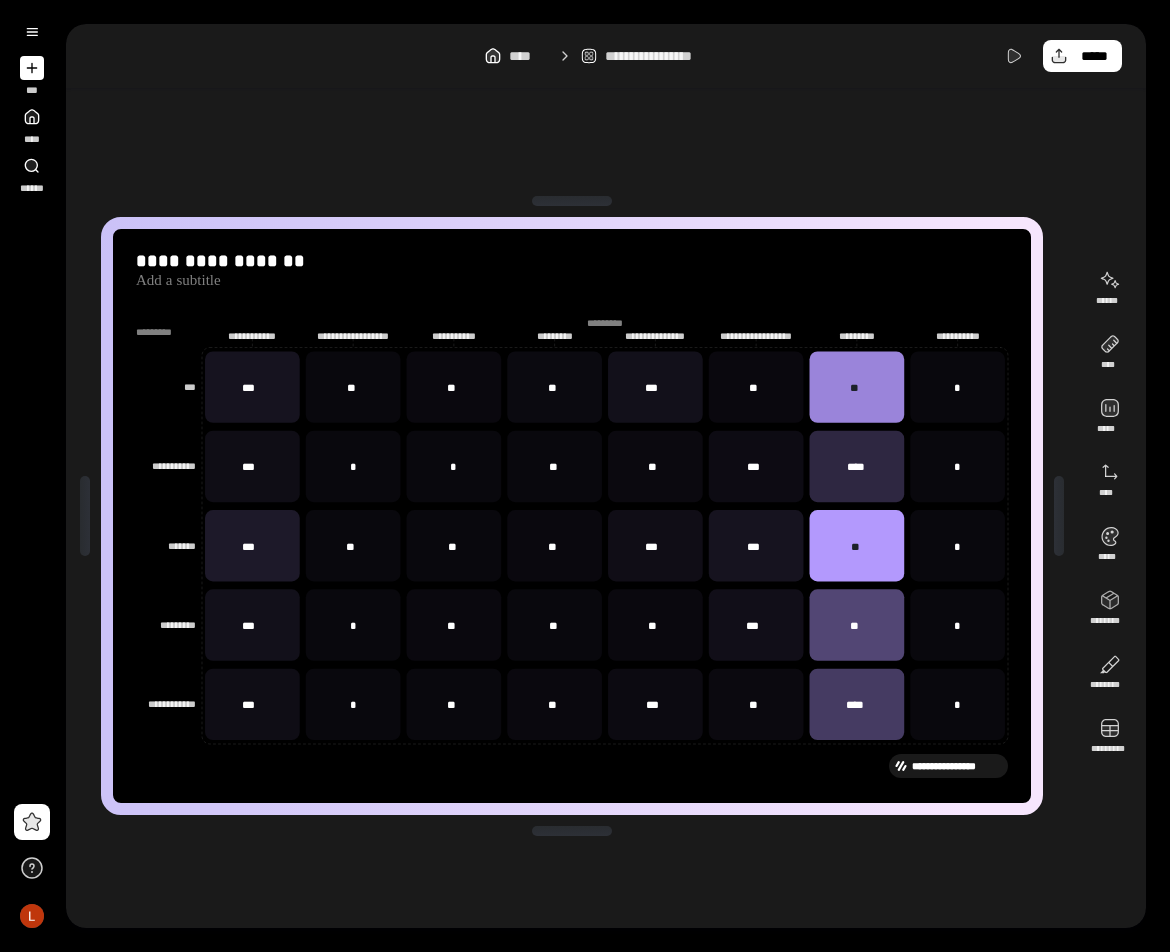 click on "**********" at bounding box center (572, 516) 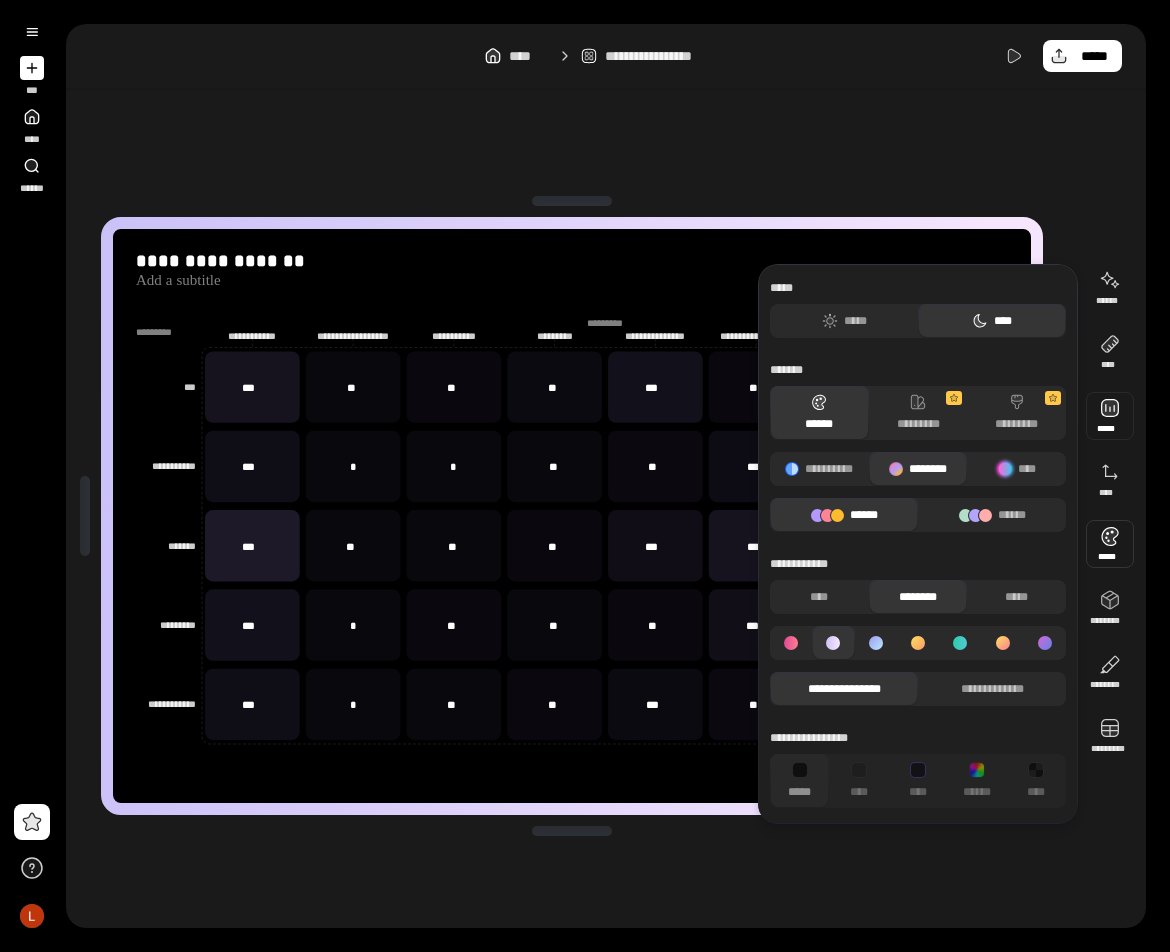 click at bounding box center (1110, 416) 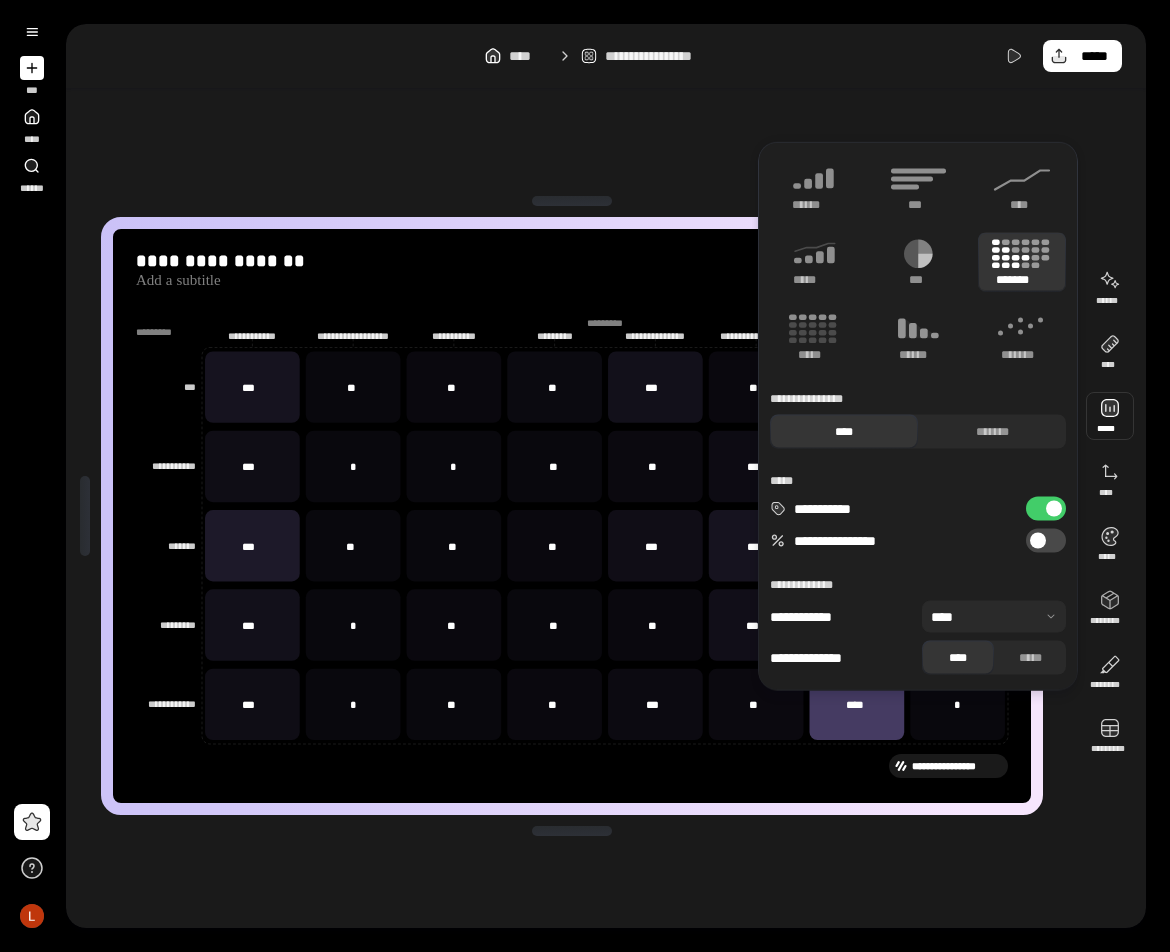 click on "*******" at bounding box center [1022, 262] 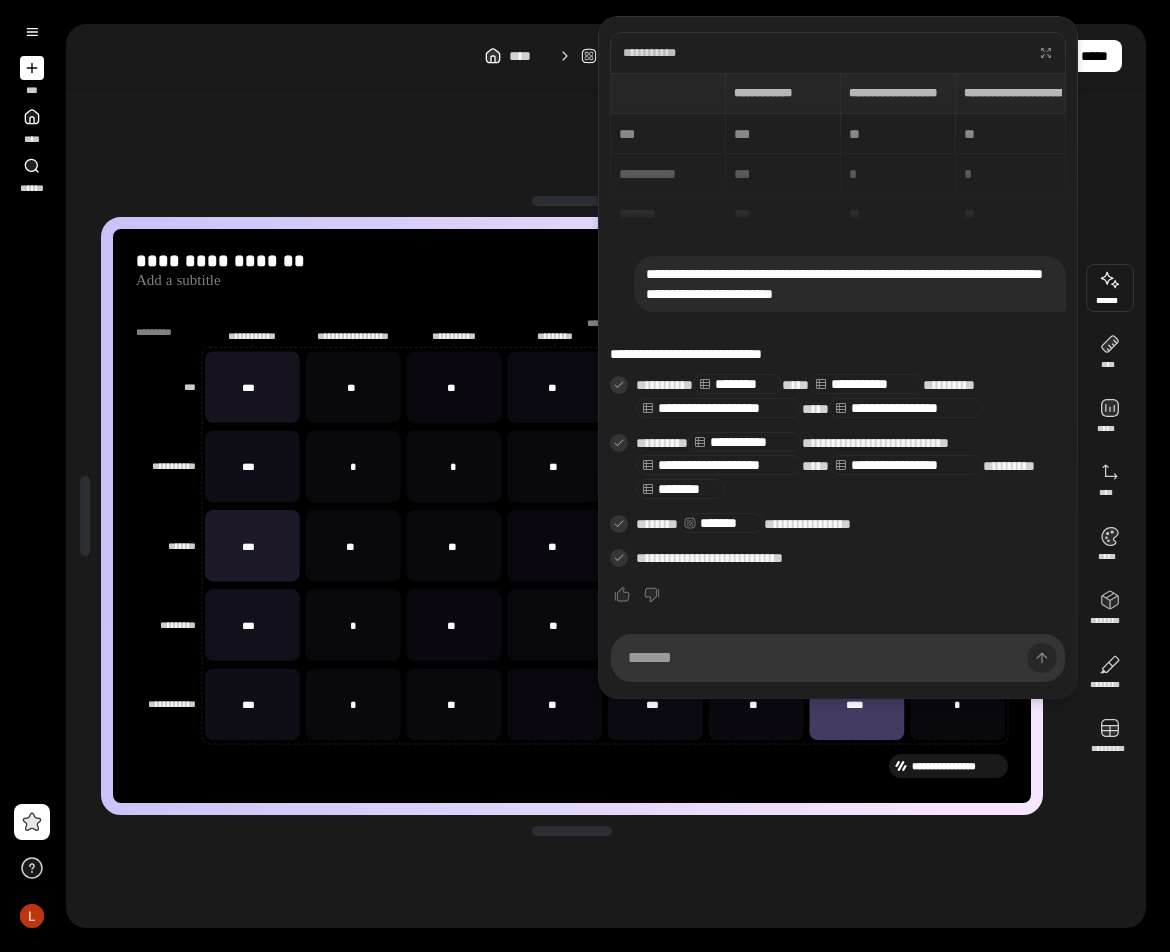 click on "**********" at bounding box center (572, 516) 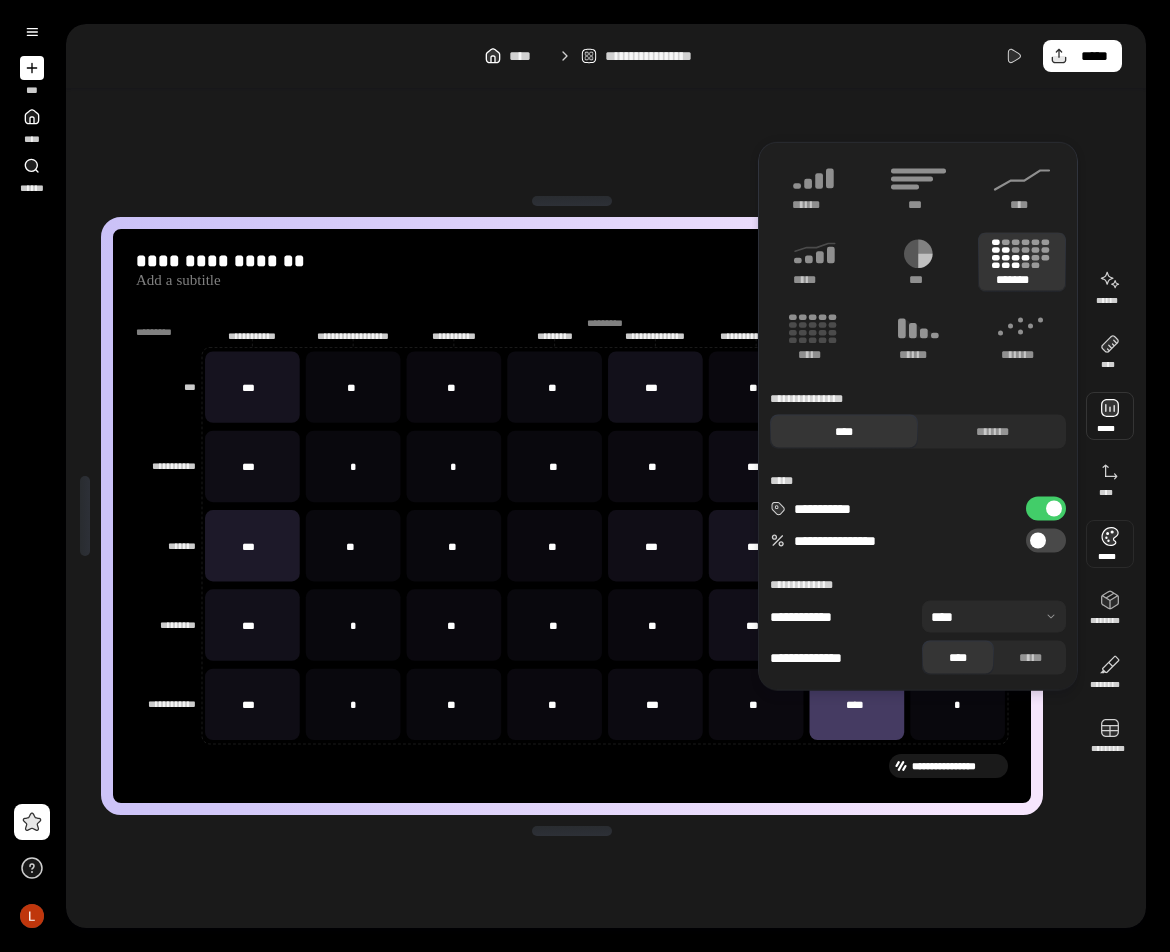 click at bounding box center [1110, 544] 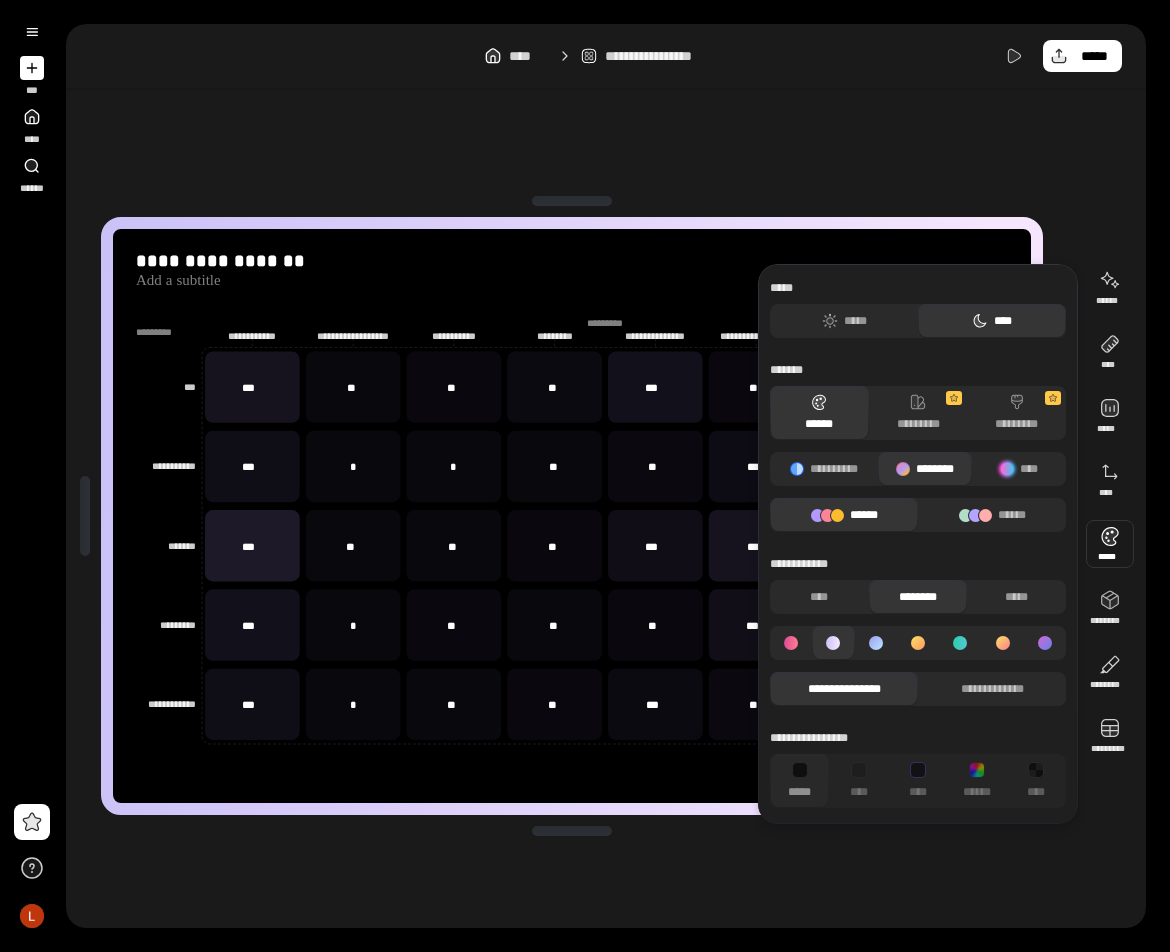 click on "**********" at bounding box center (606, 516) 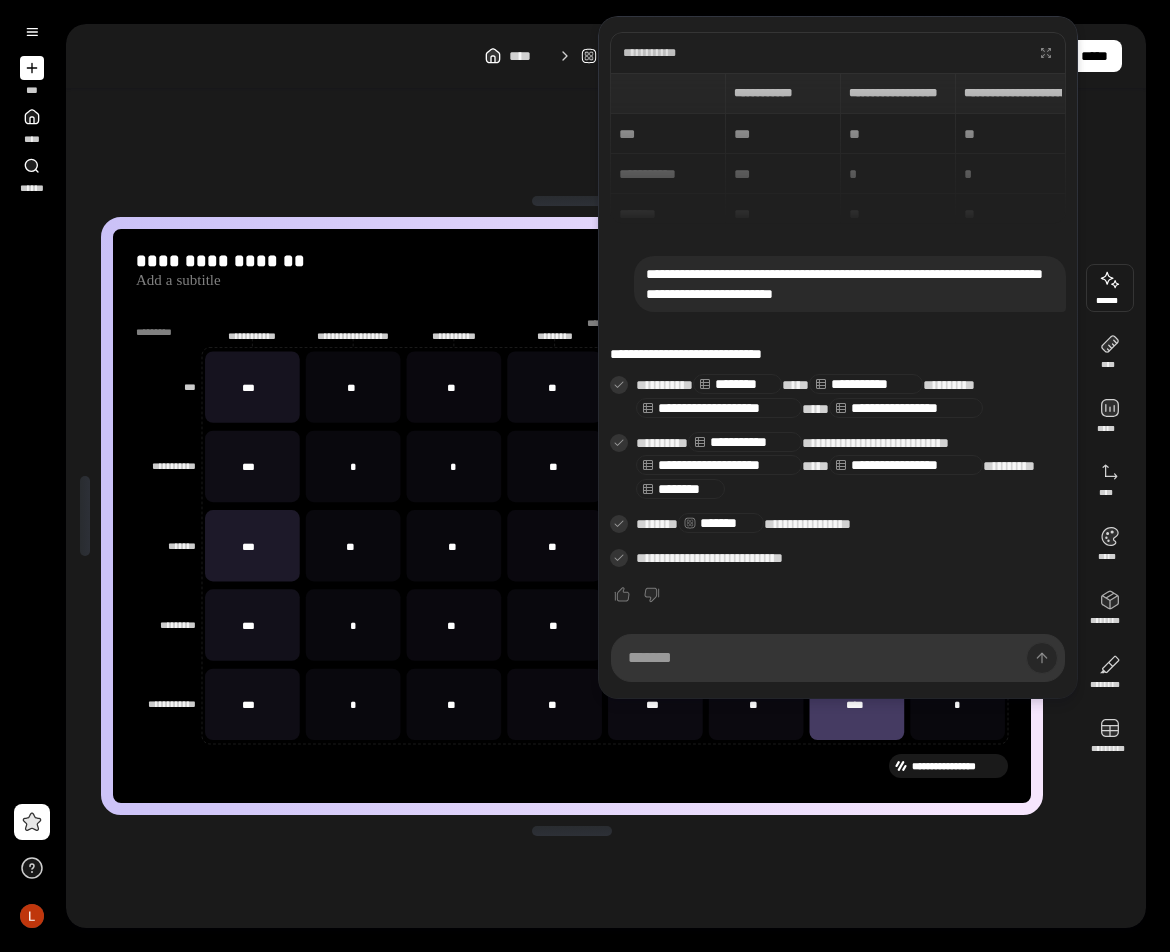 click at bounding box center (1110, 288) 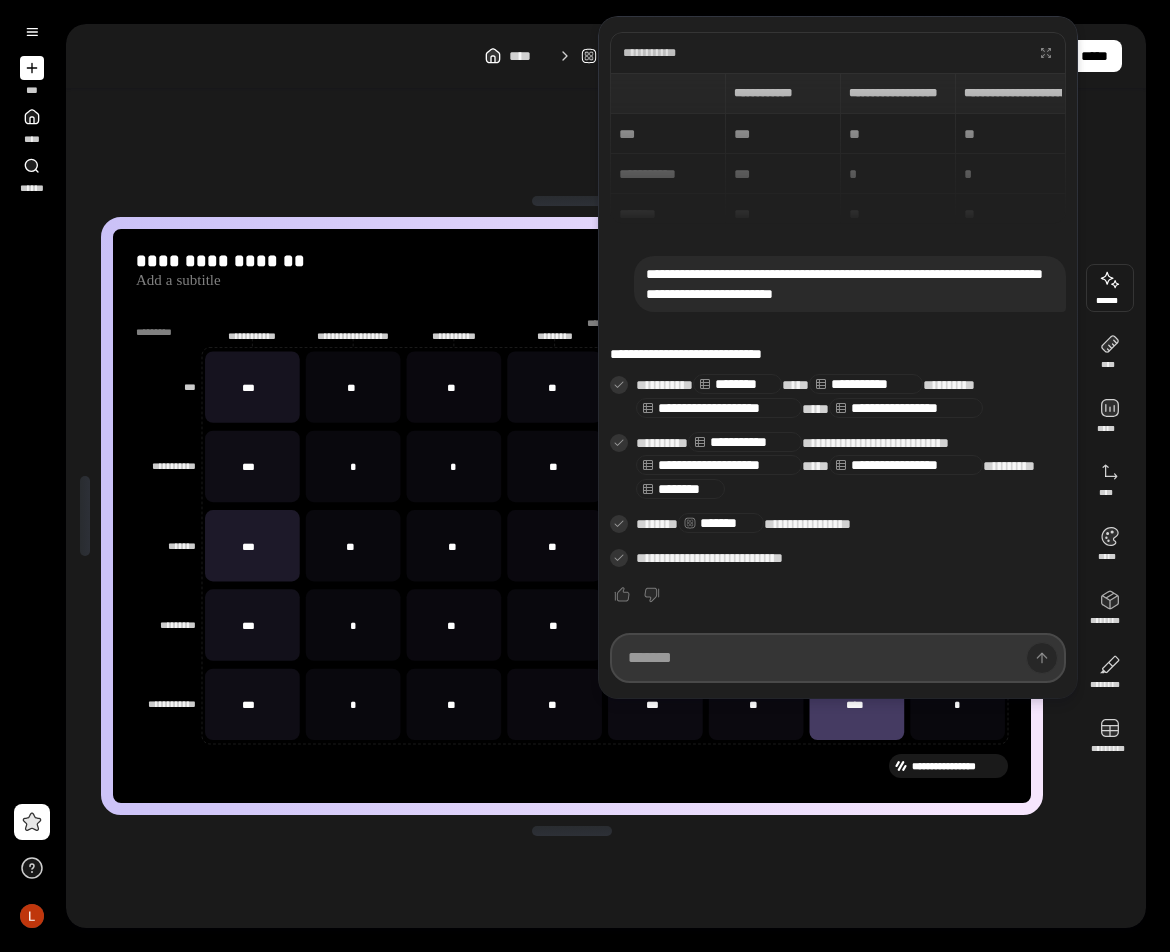click at bounding box center [838, 658] 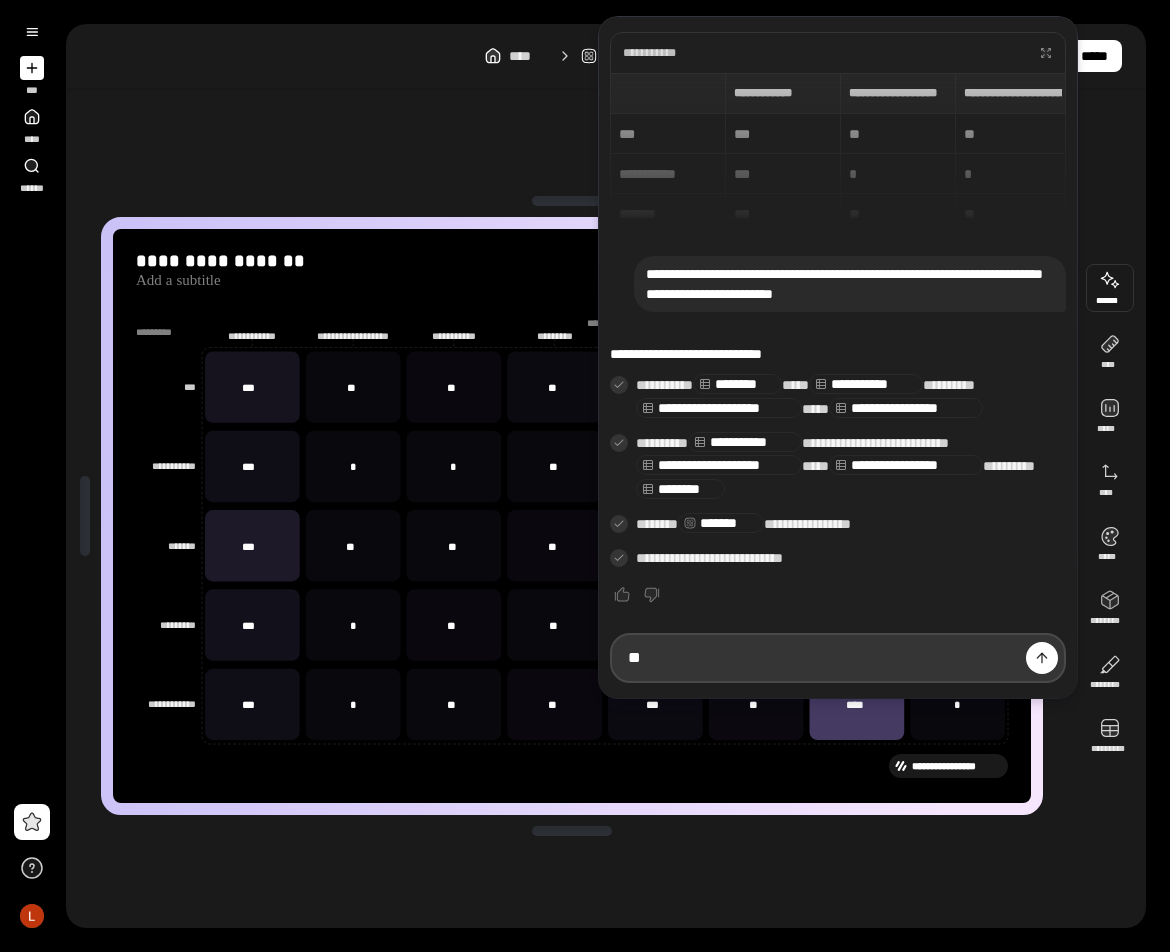 type on "*" 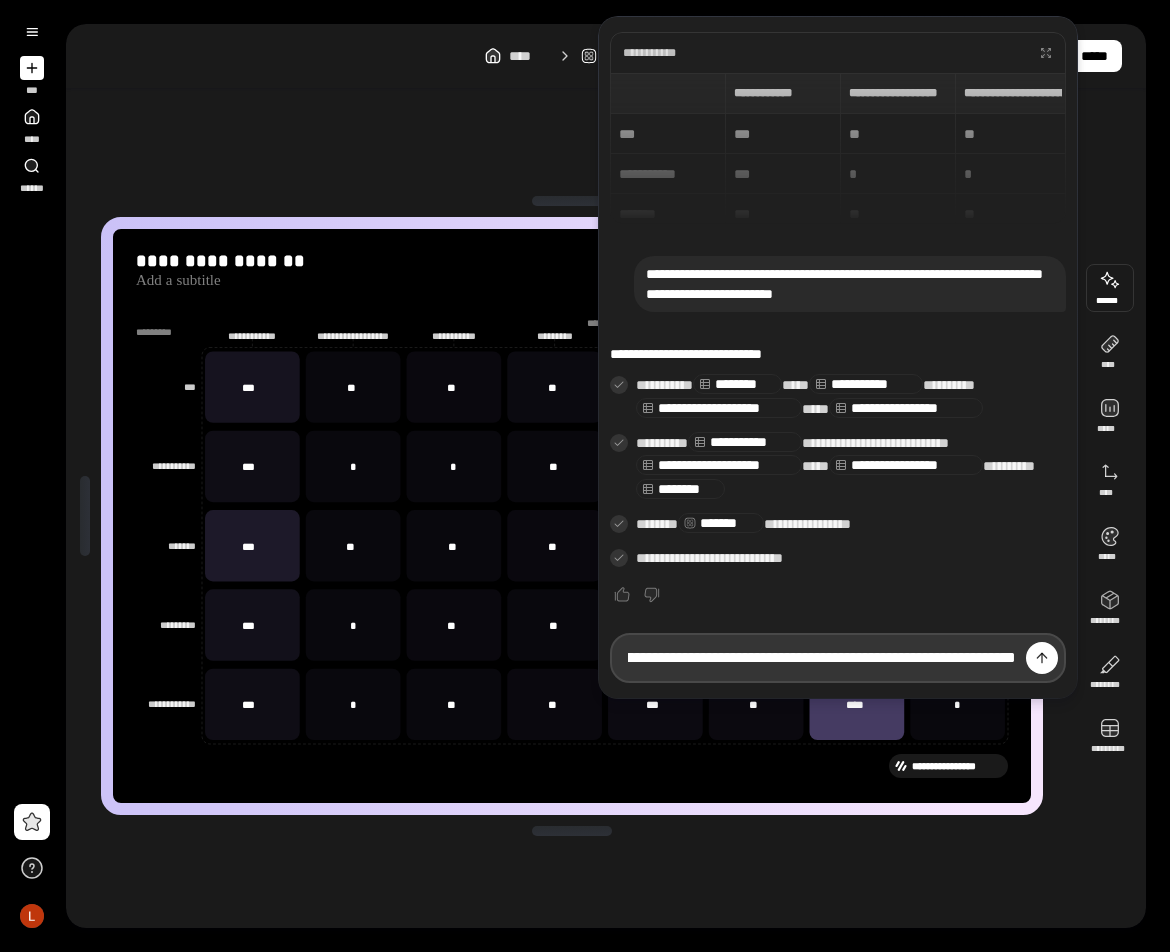 scroll, scrollTop: 0, scrollLeft: 330, axis: horizontal 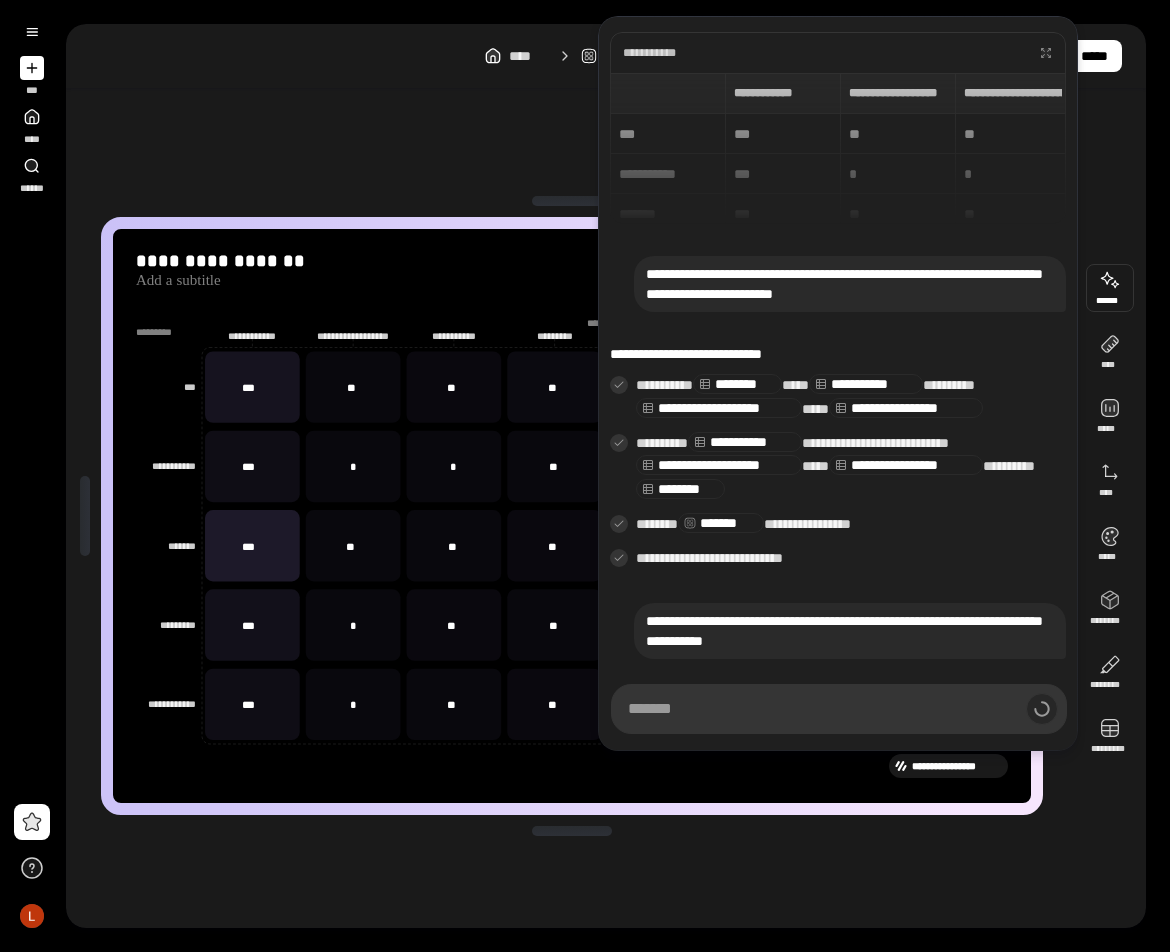 click on "**********" at bounding box center (572, 516) 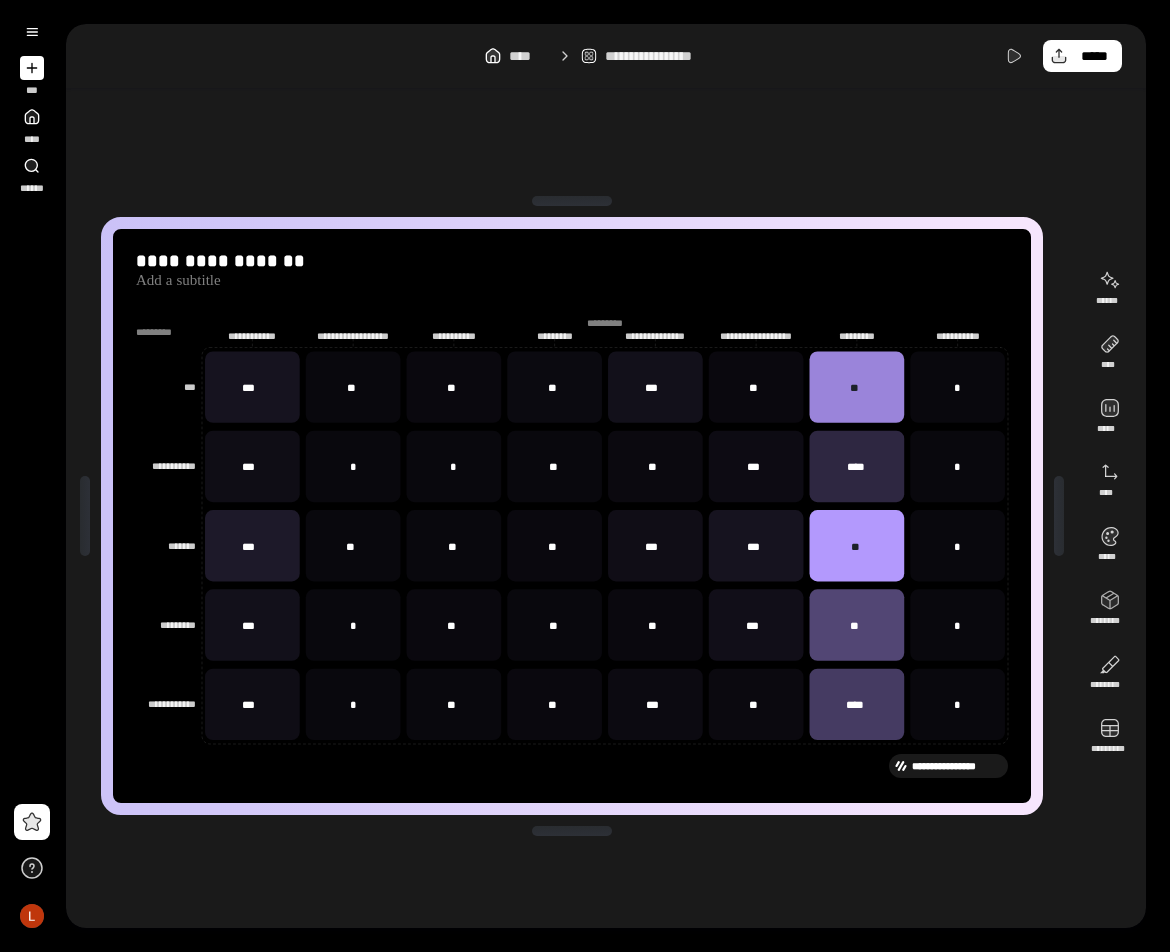 click 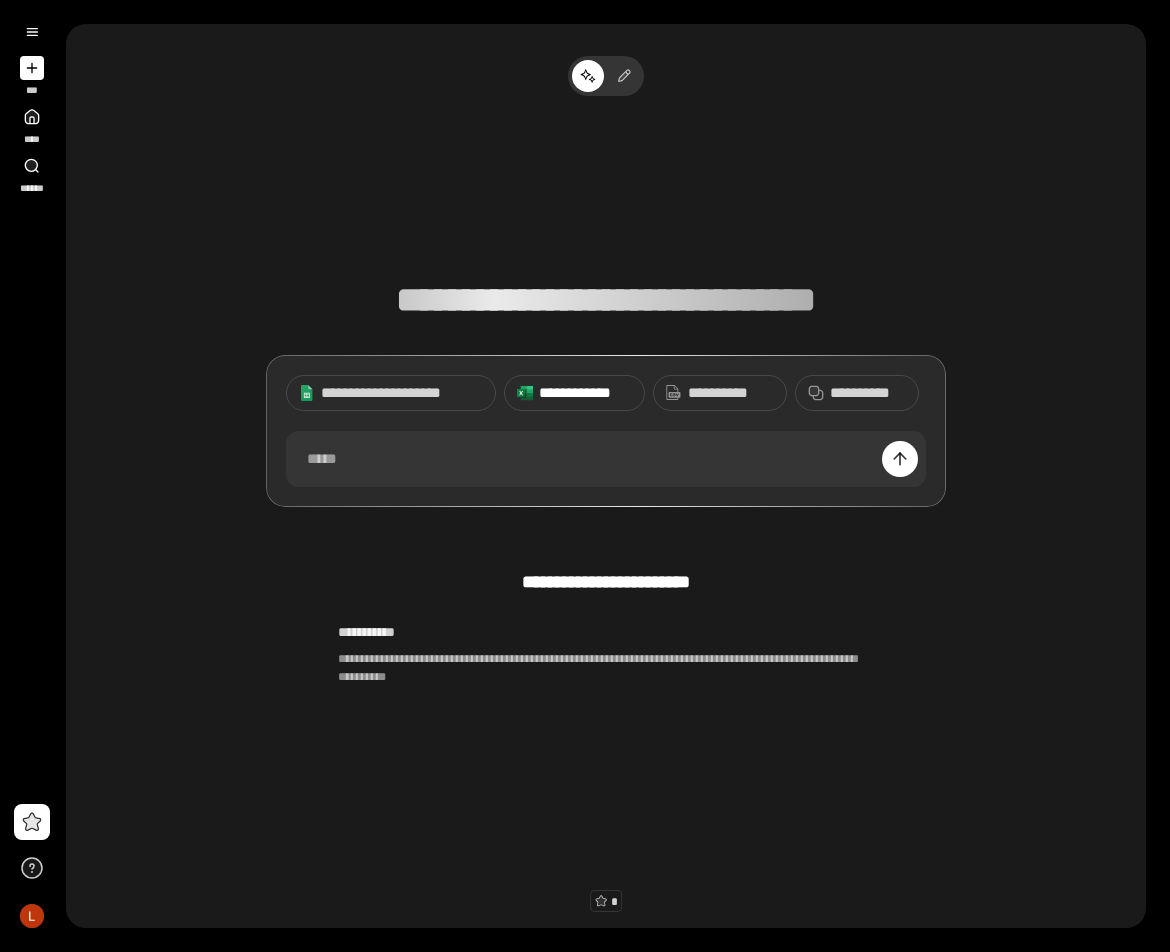 click on "**********" at bounding box center (585, 393) 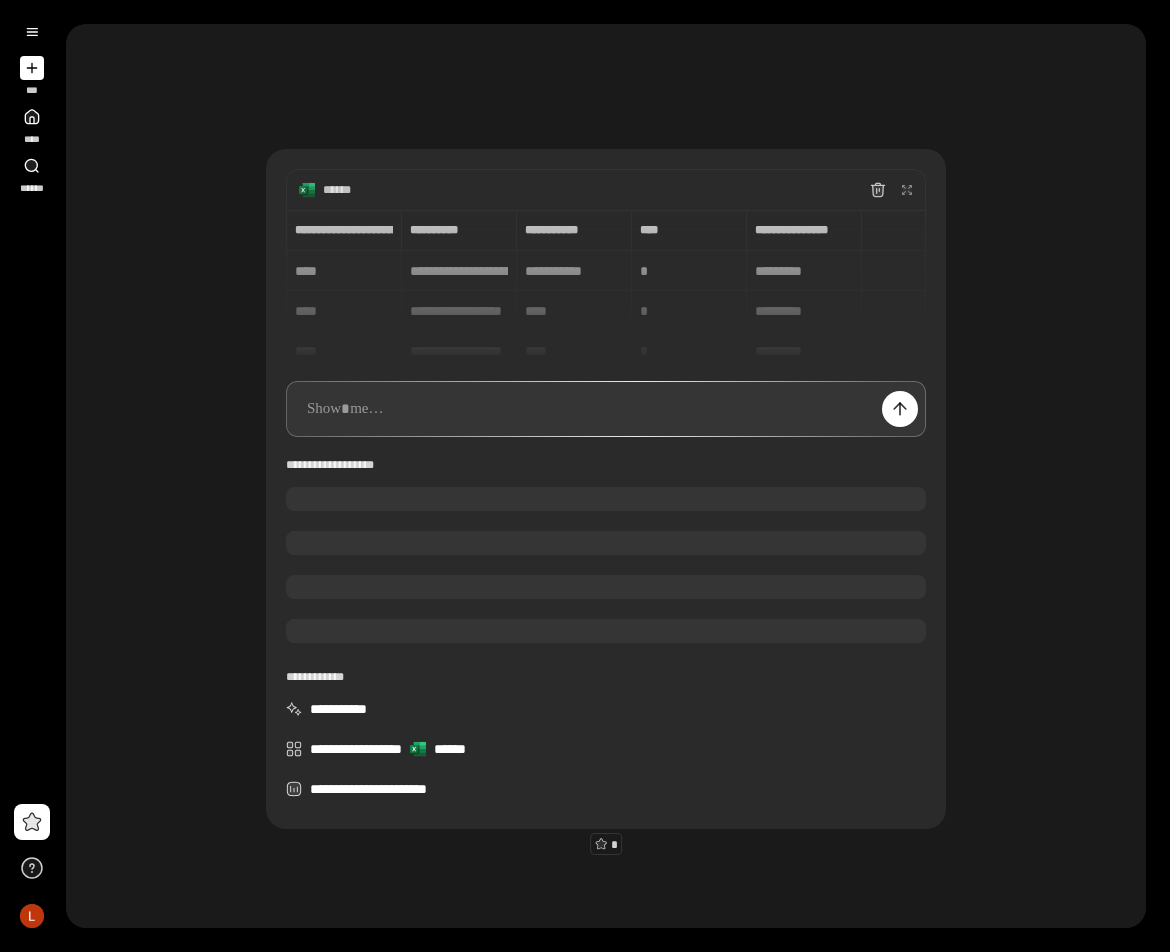 scroll, scrollTop: 59, scrollLeft: 0, axis: vertical 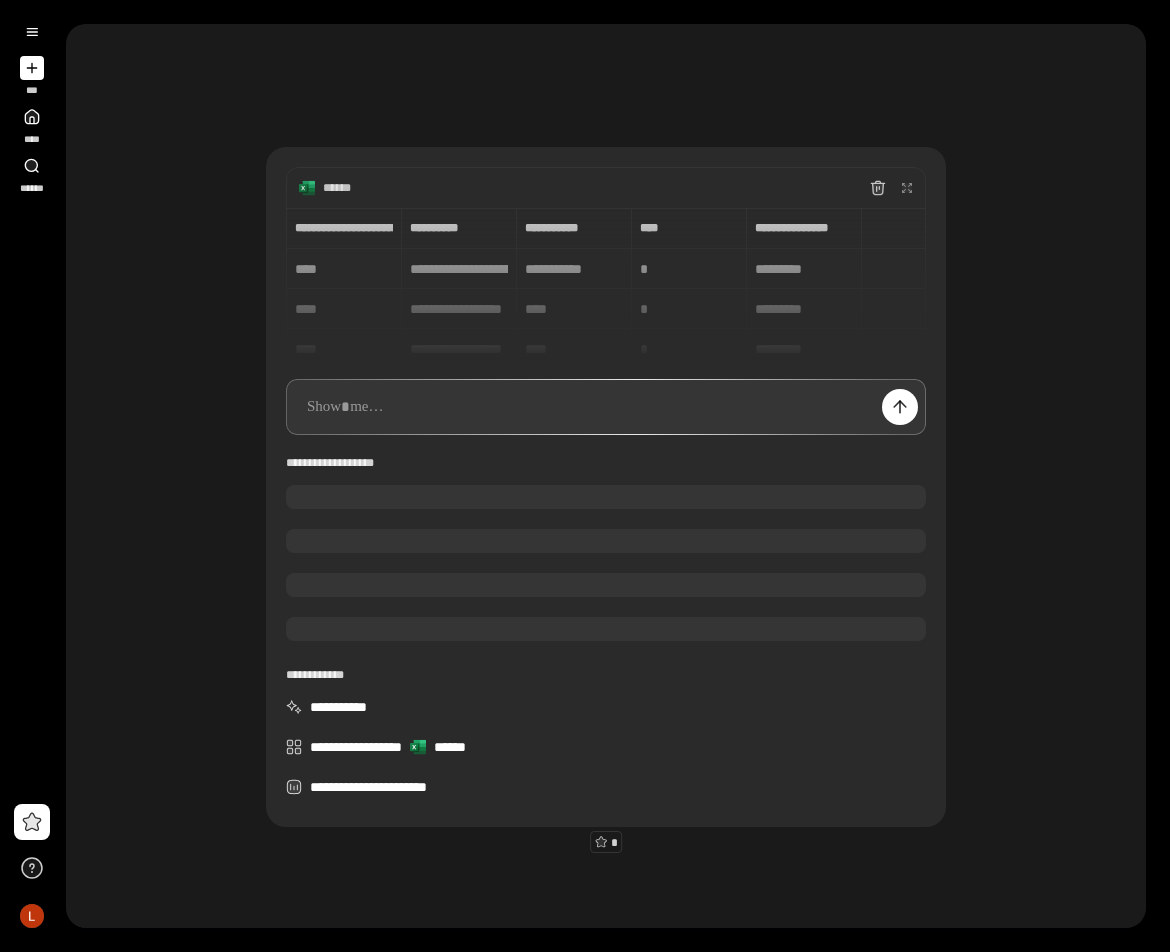 type 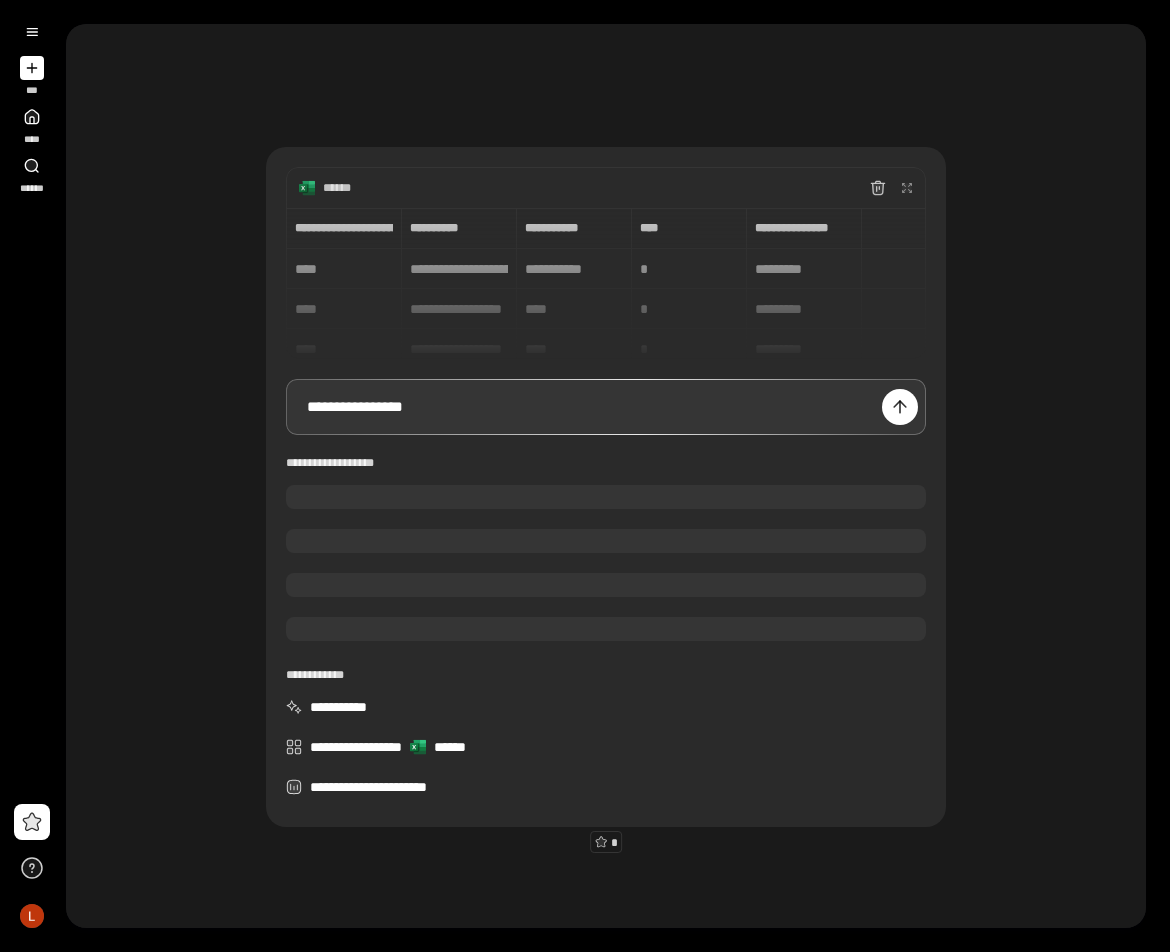 scroll, scrollTop: 0, scrollLeft: 0, axis: both 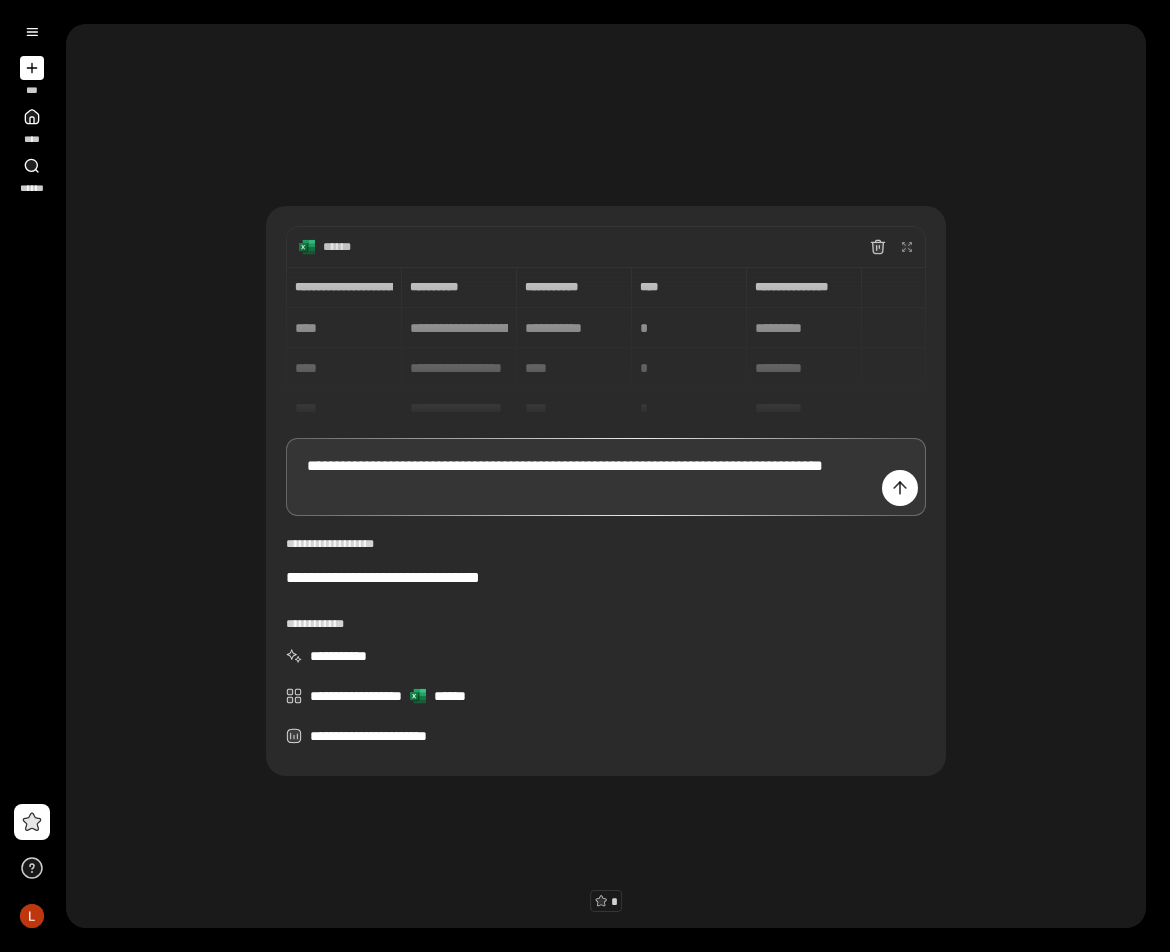 click on "**********" at bounding box center [606, 477] 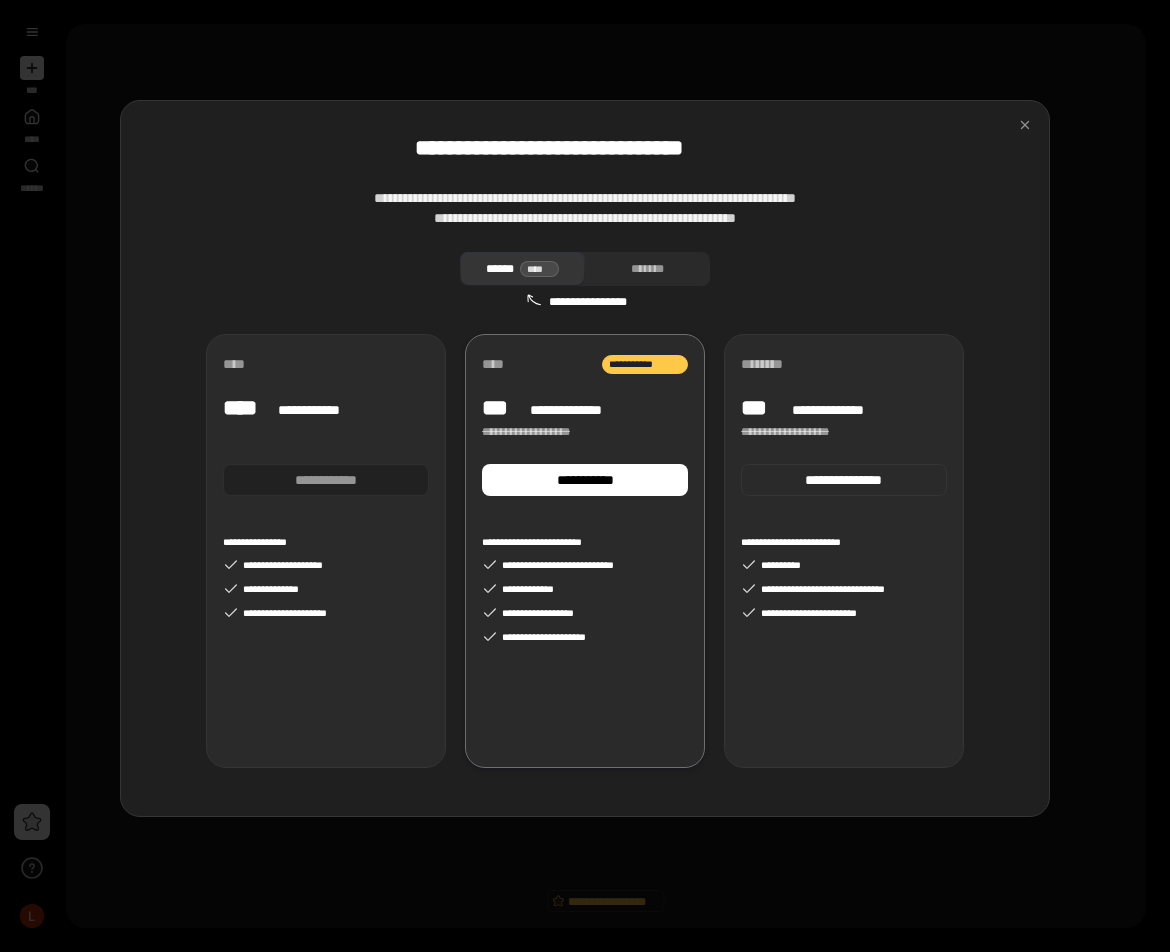 click on "**********" at bounding box center [326, 480] 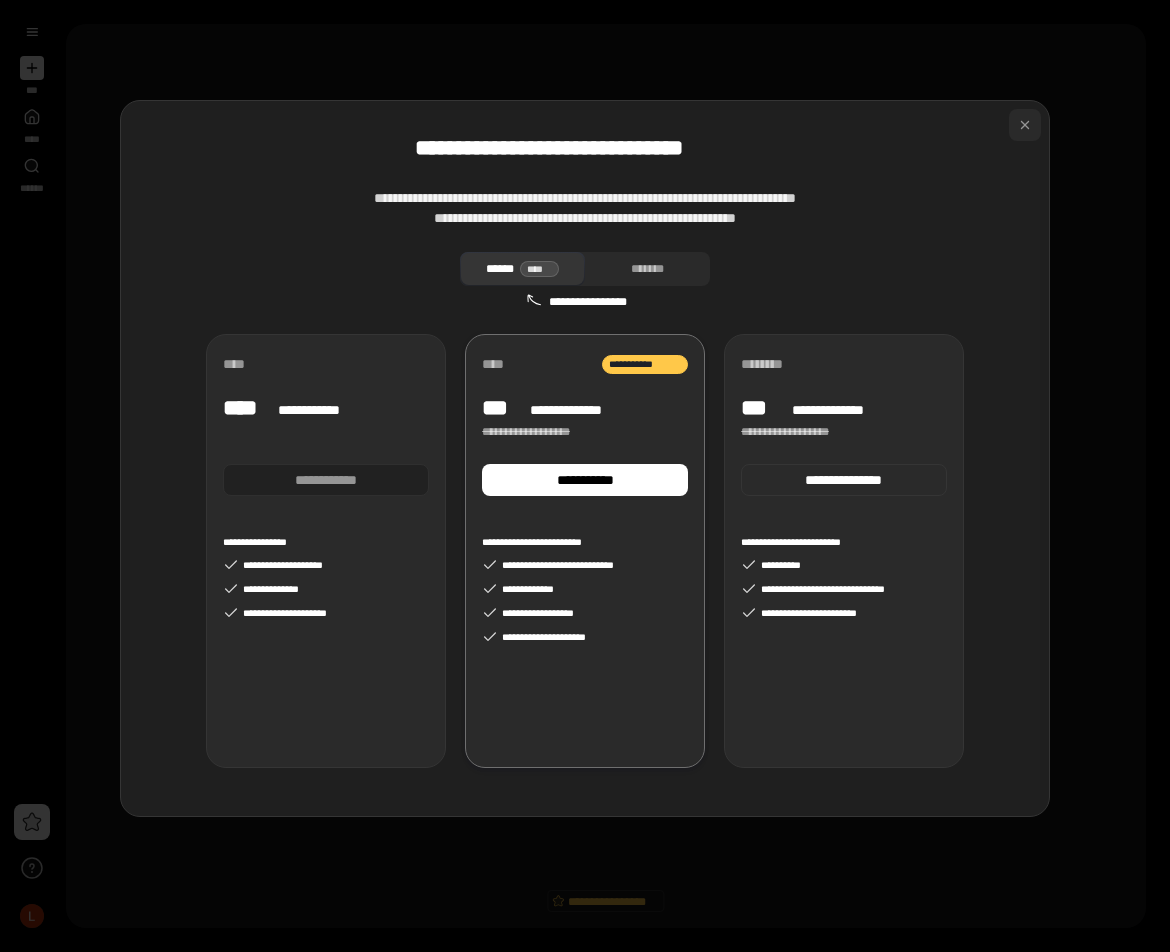 click at bounding box center [1025, 125] 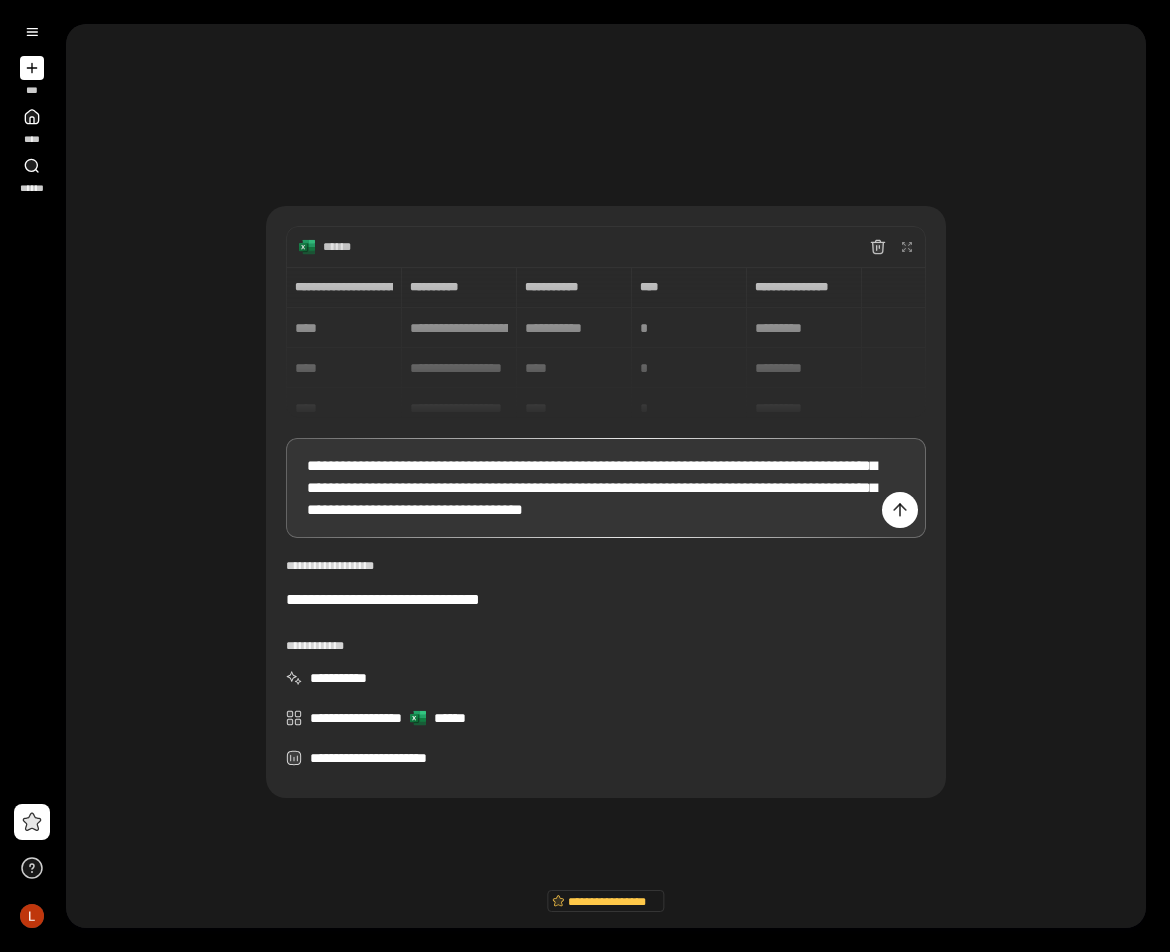 click on "**********" at bounding box center (606, 427) 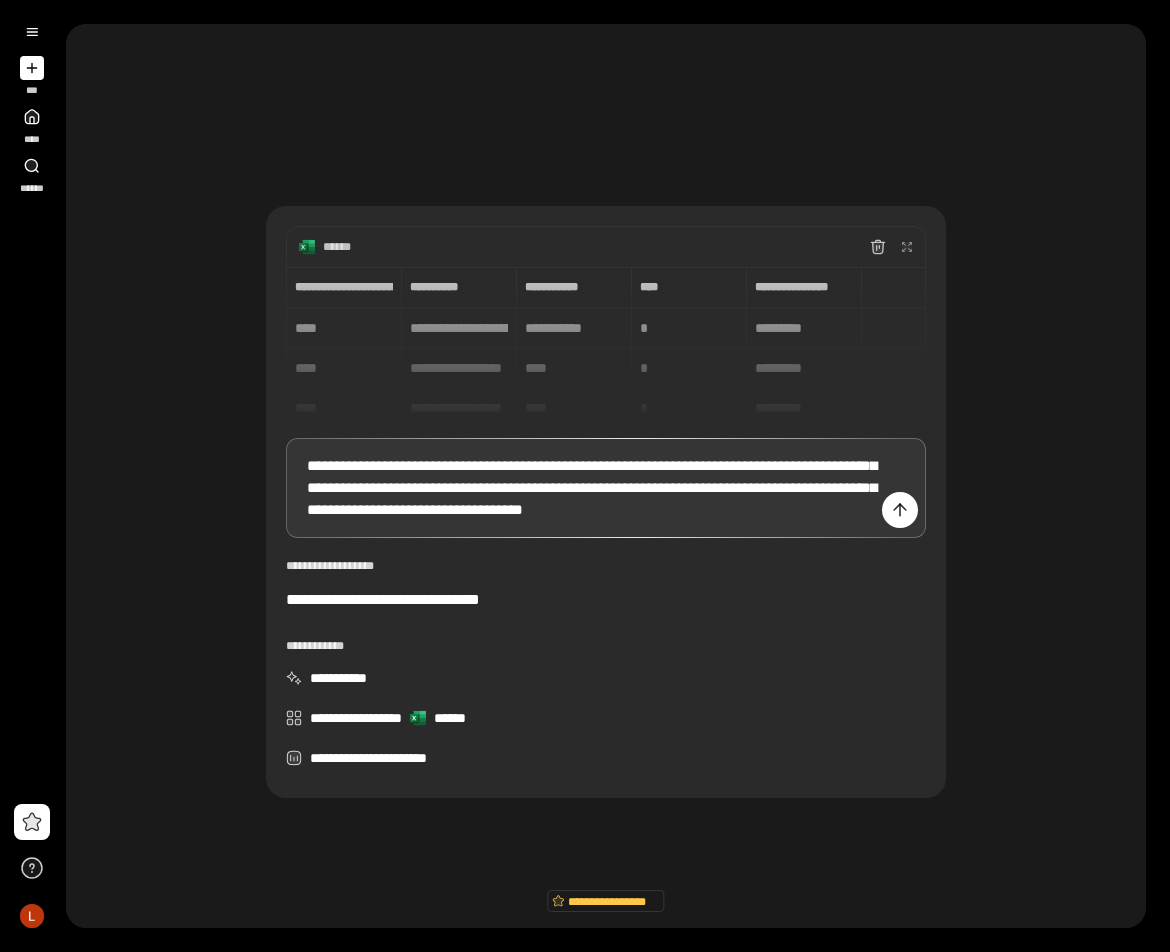 click on "**********" at bounding box center (606, 427) 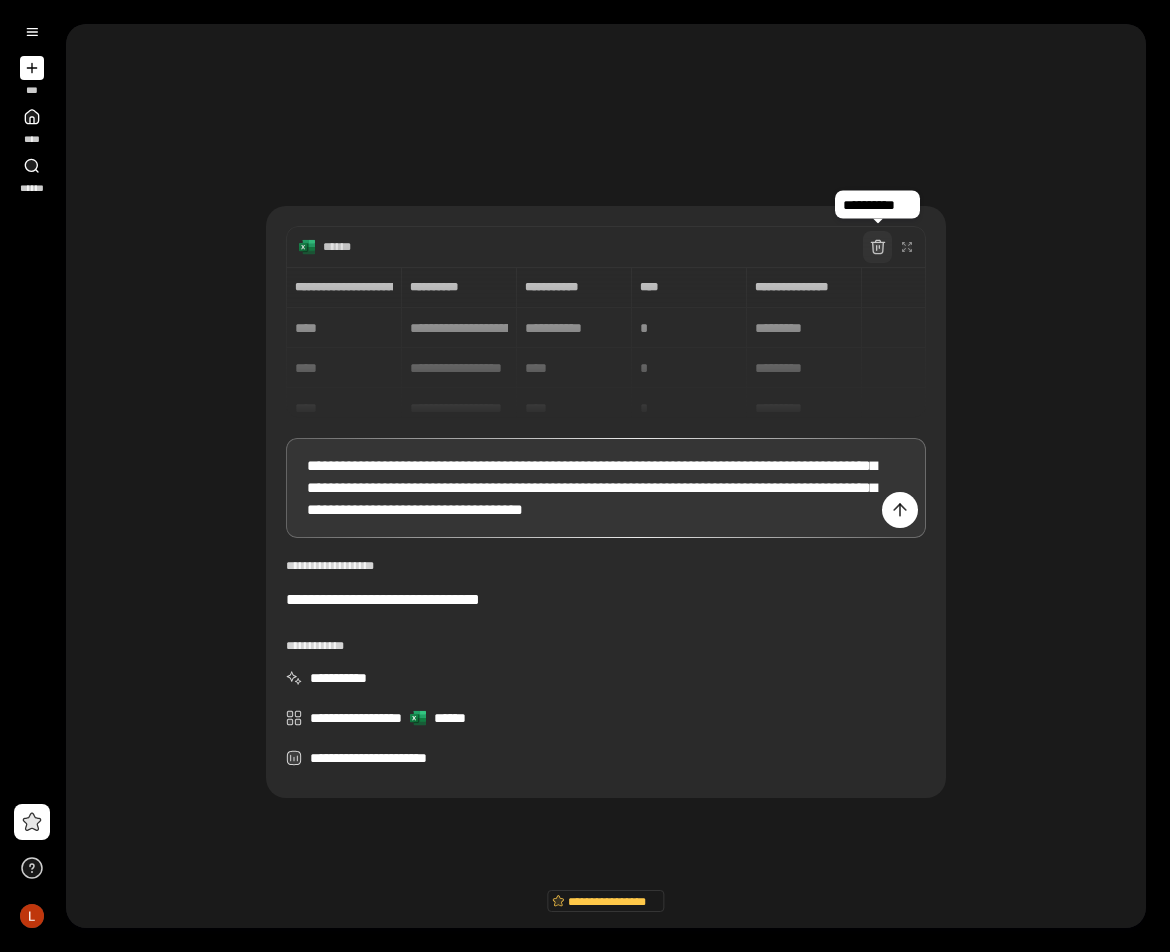 click 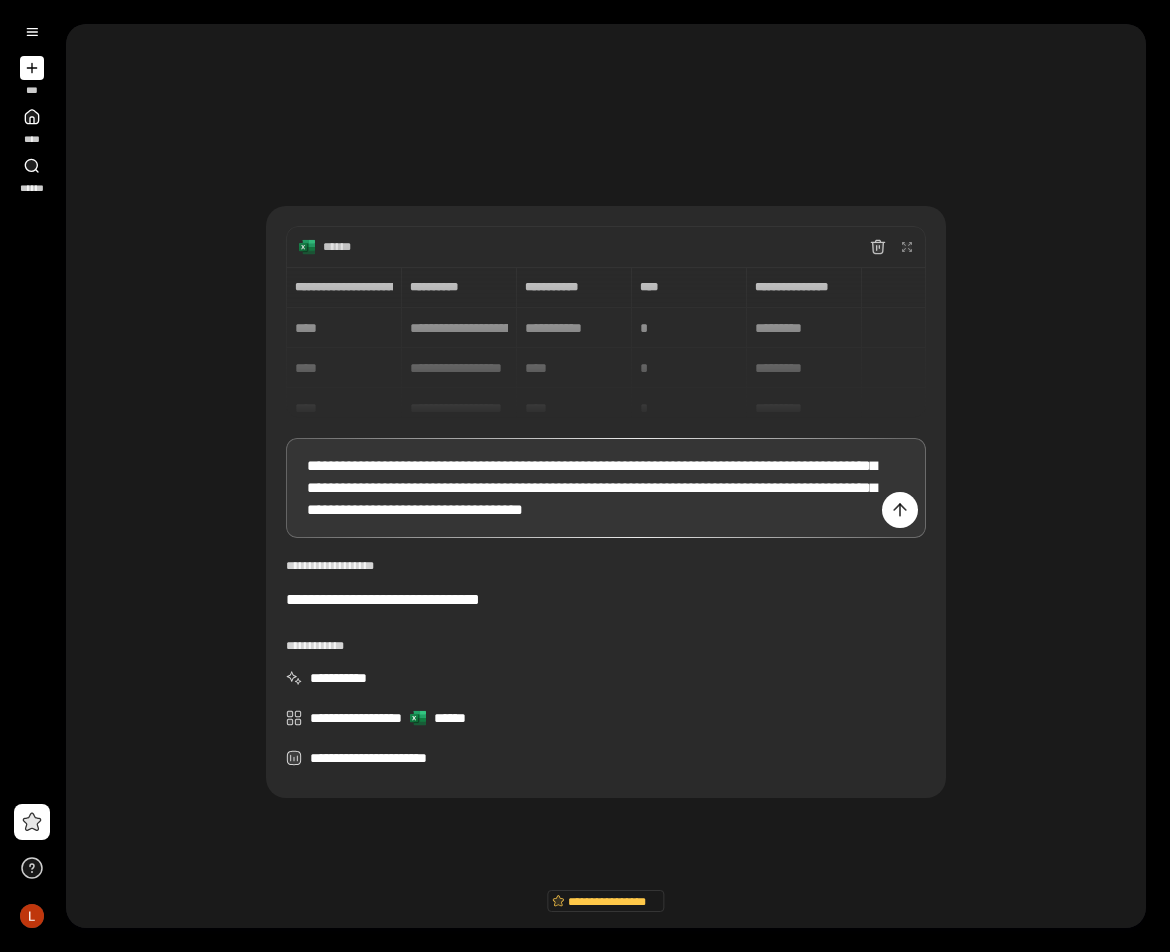 click on "**********" at bounding box center [606, 427] 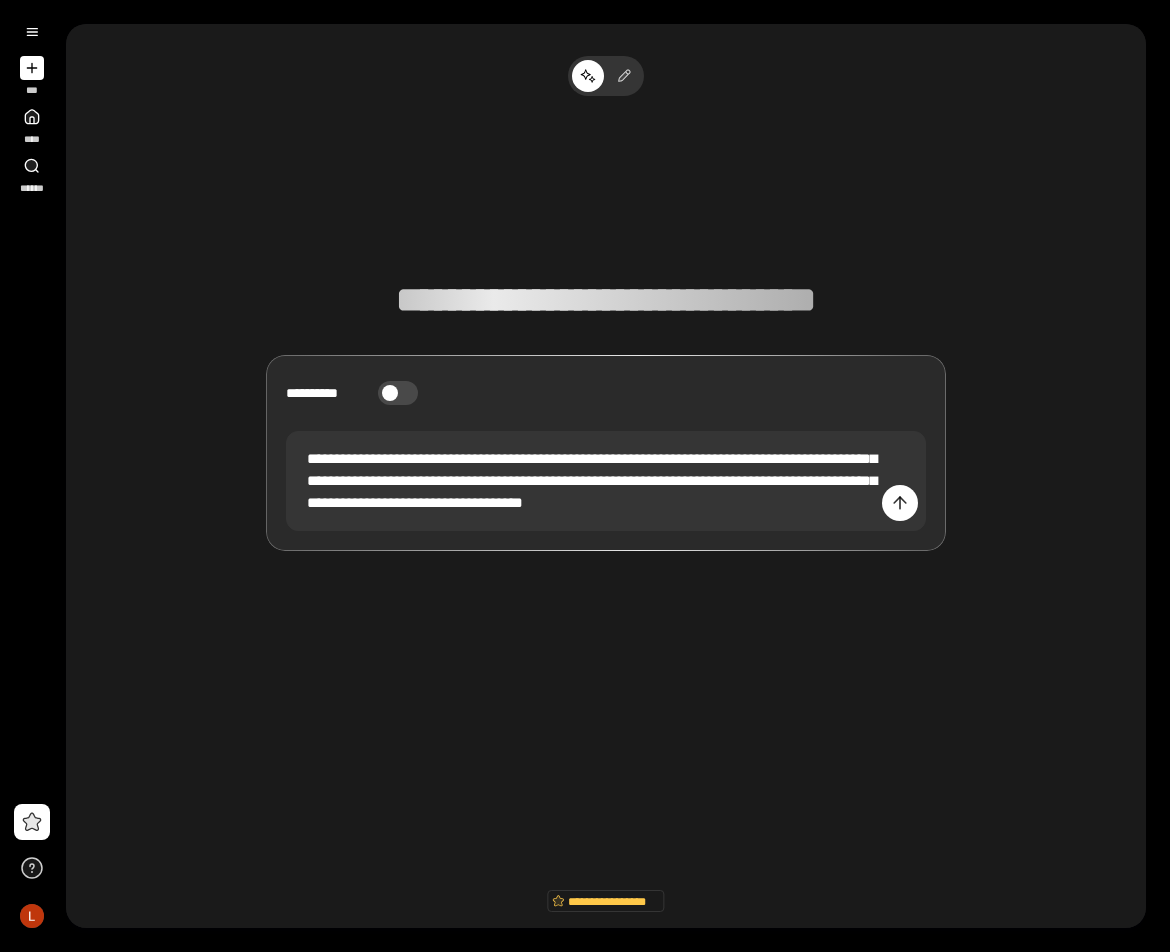 click at bounding box center [32, 68] 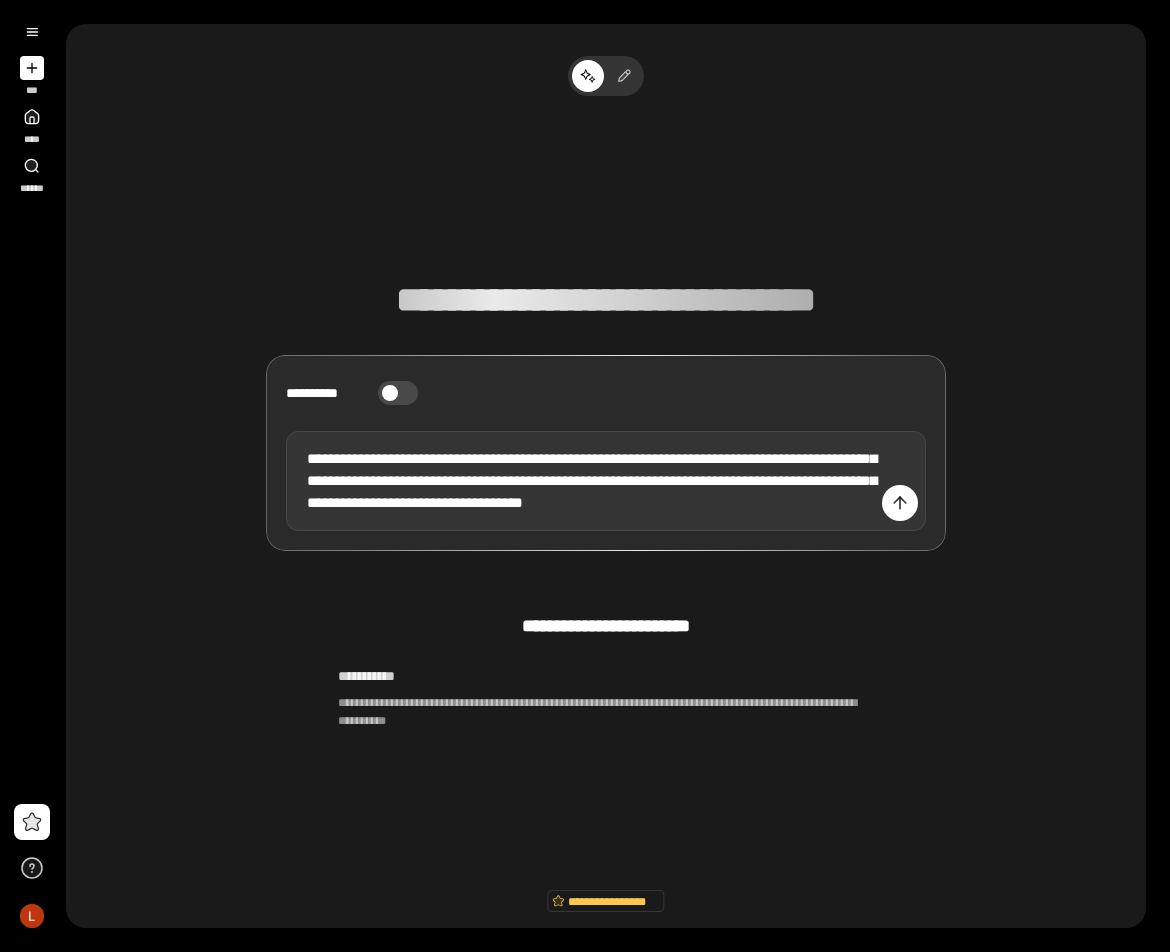 scroll, scrollTop: 54, scrollLeft: 0, axis: vertical 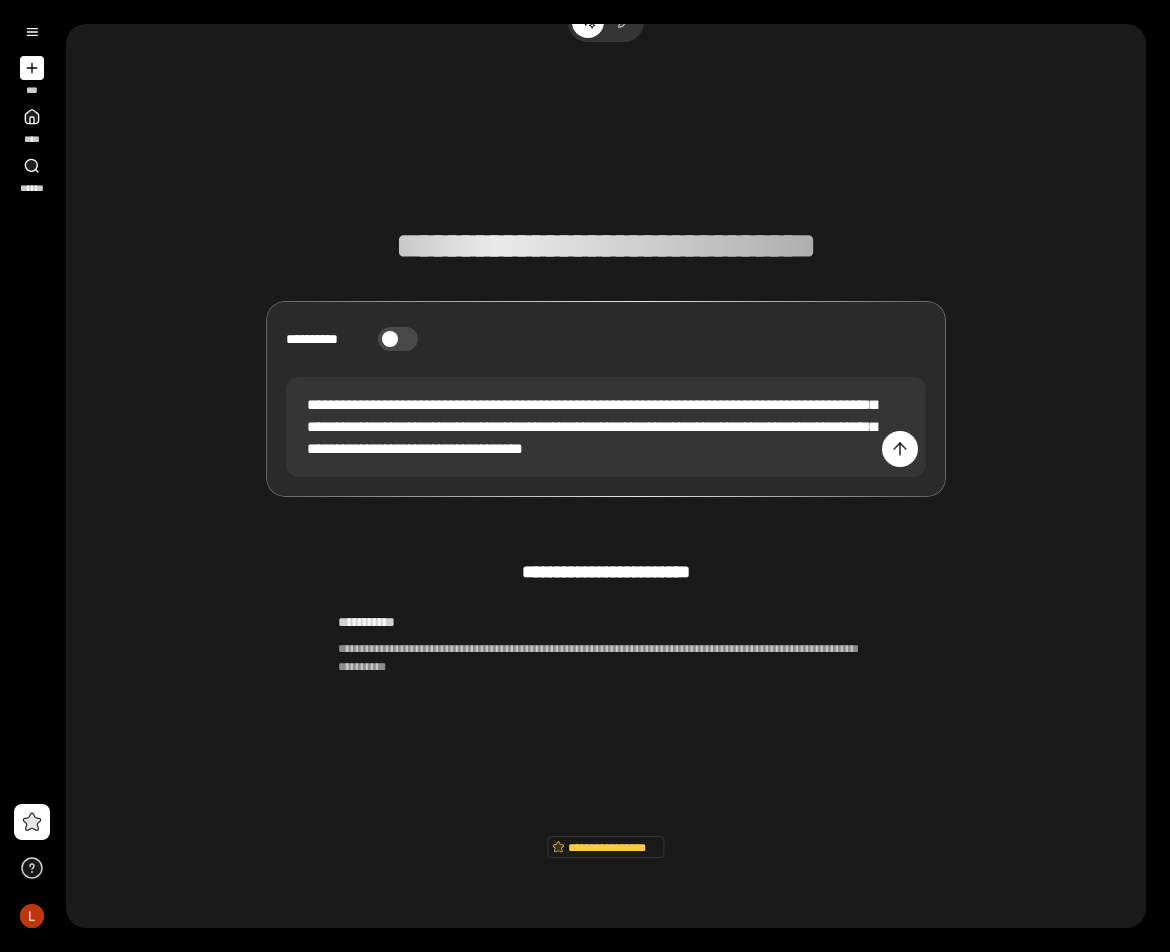 click on "*** **** ******" at bounding box center (32, 105) 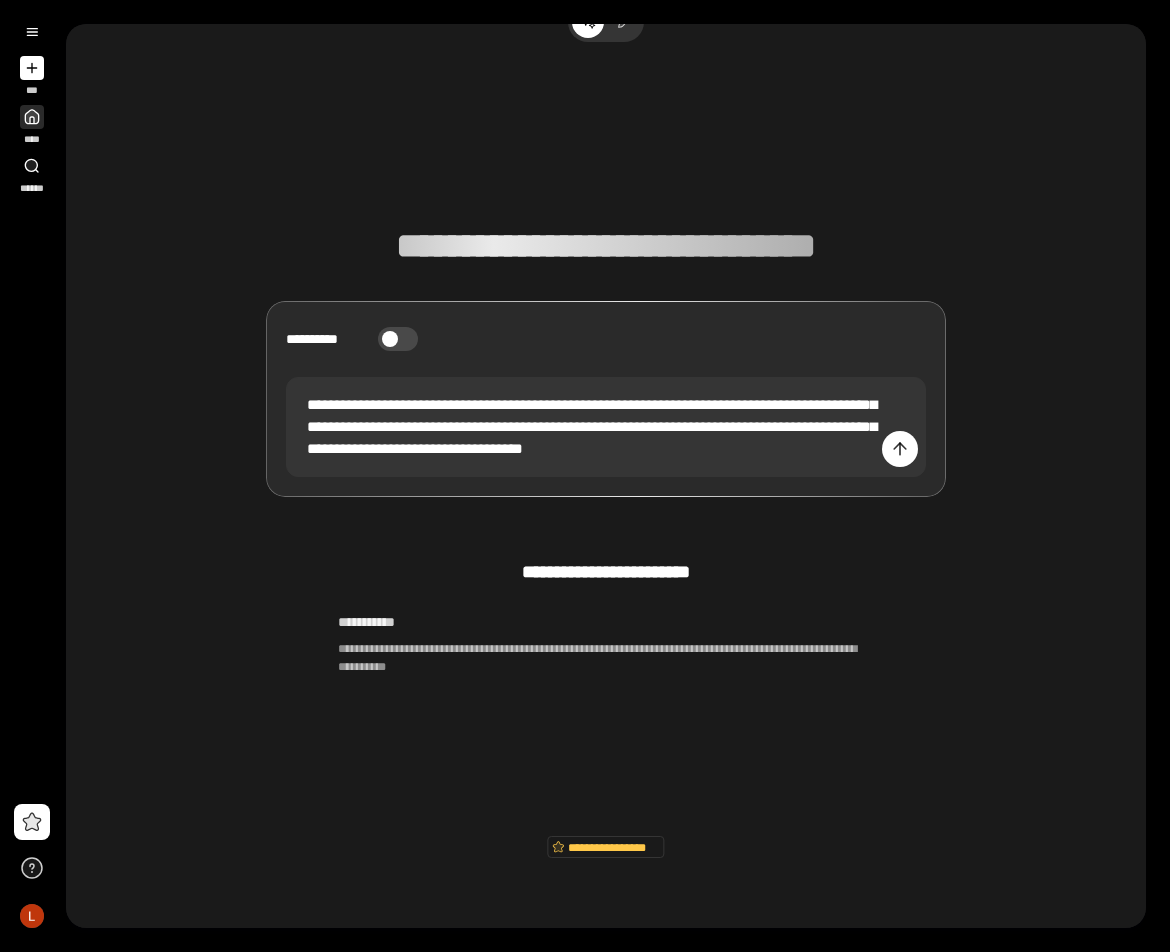 click at bounding box center [32, 117] 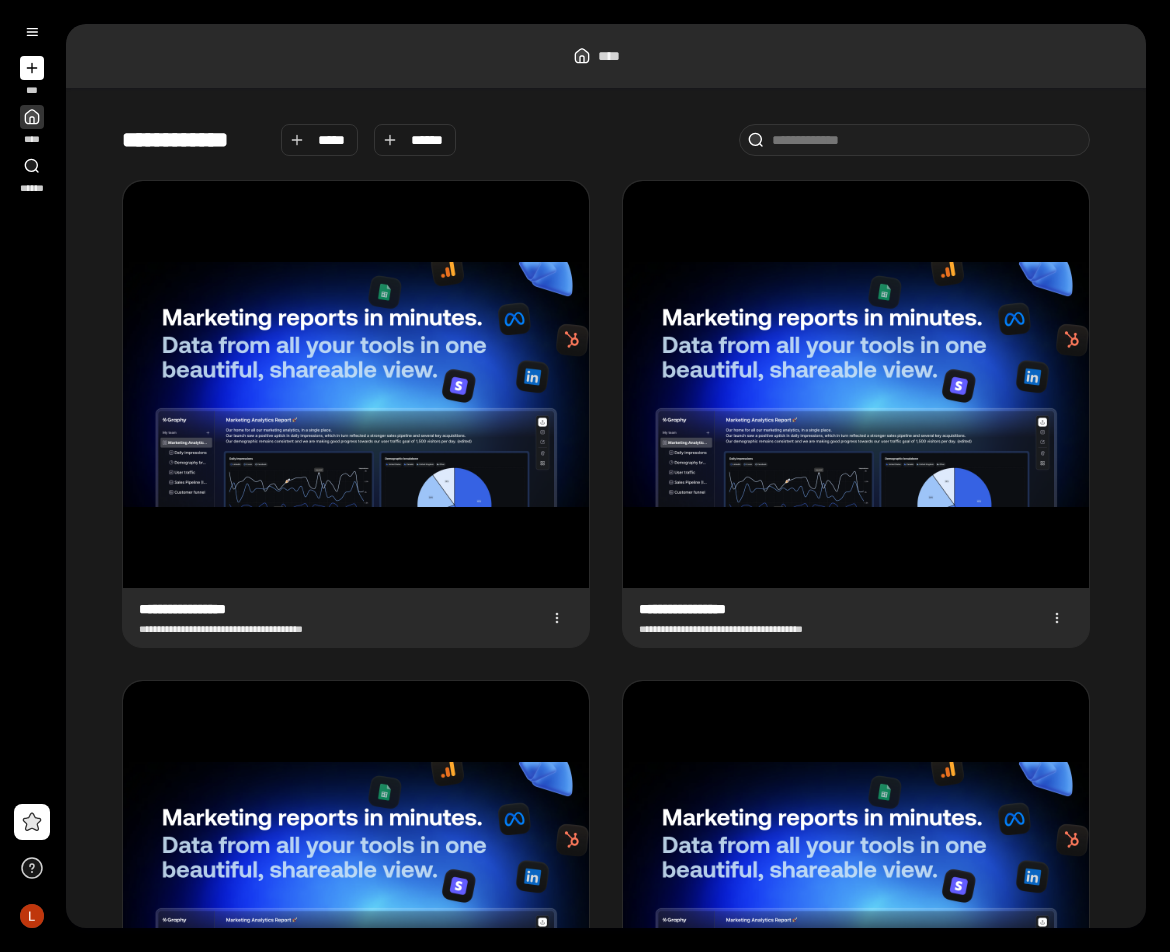 click on "**********" at bounding box center (606, 508) 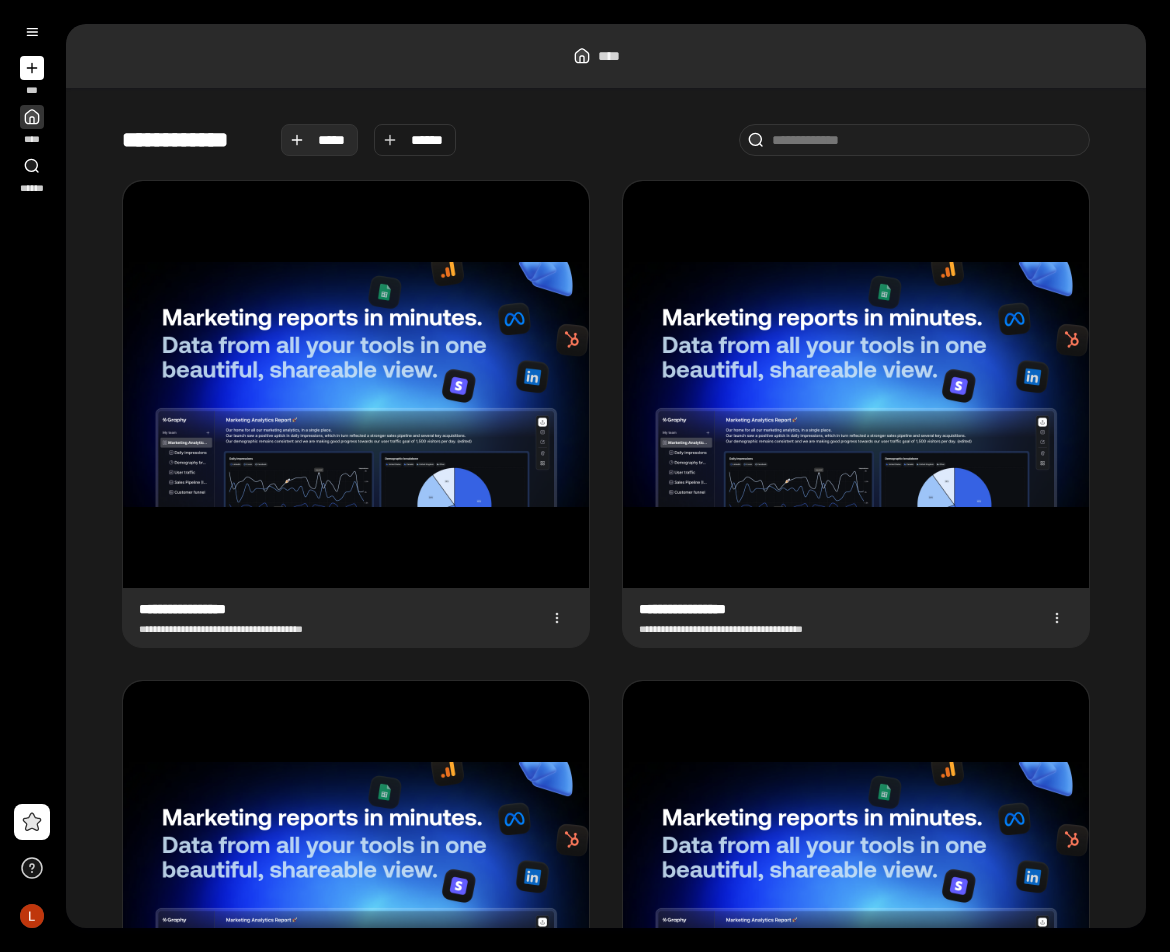 click on "*****" at bounding box center (332, 140) 